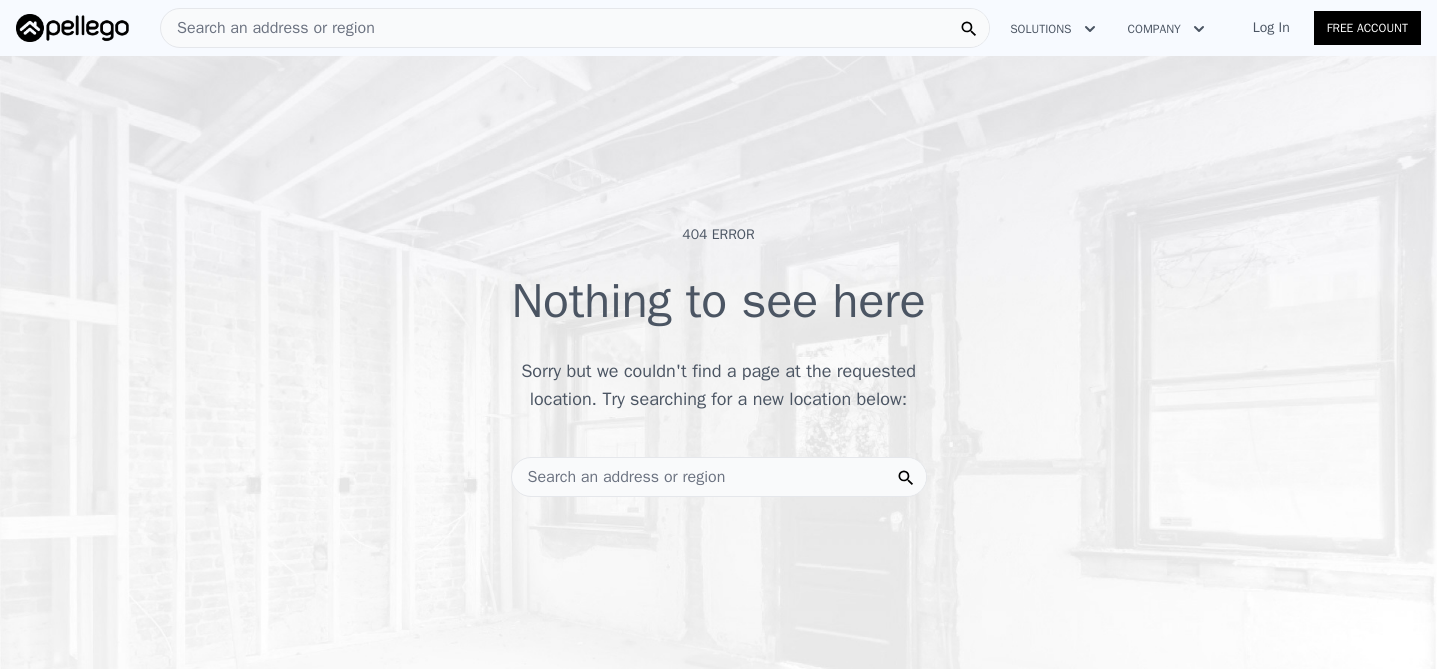 scroll, scrollTop: 0, scrollLeft: 0, axis: both 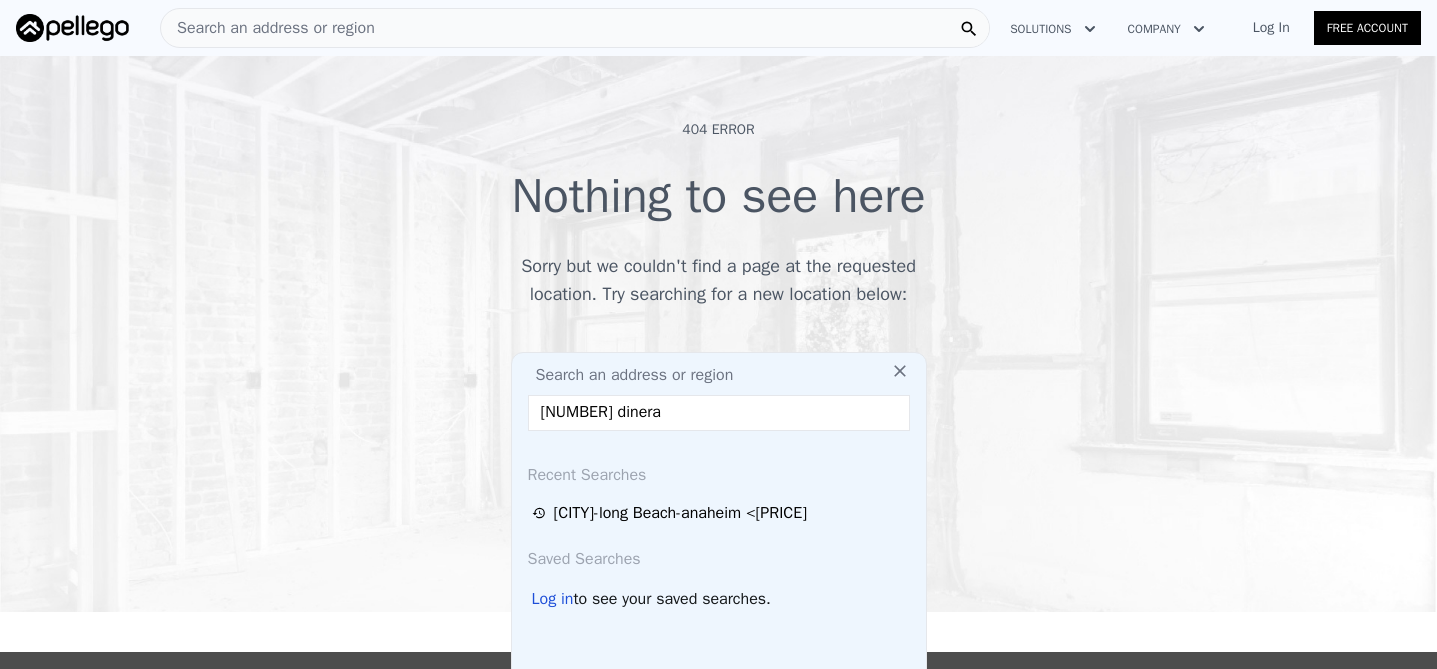 type on "[NUMBER] dineral" 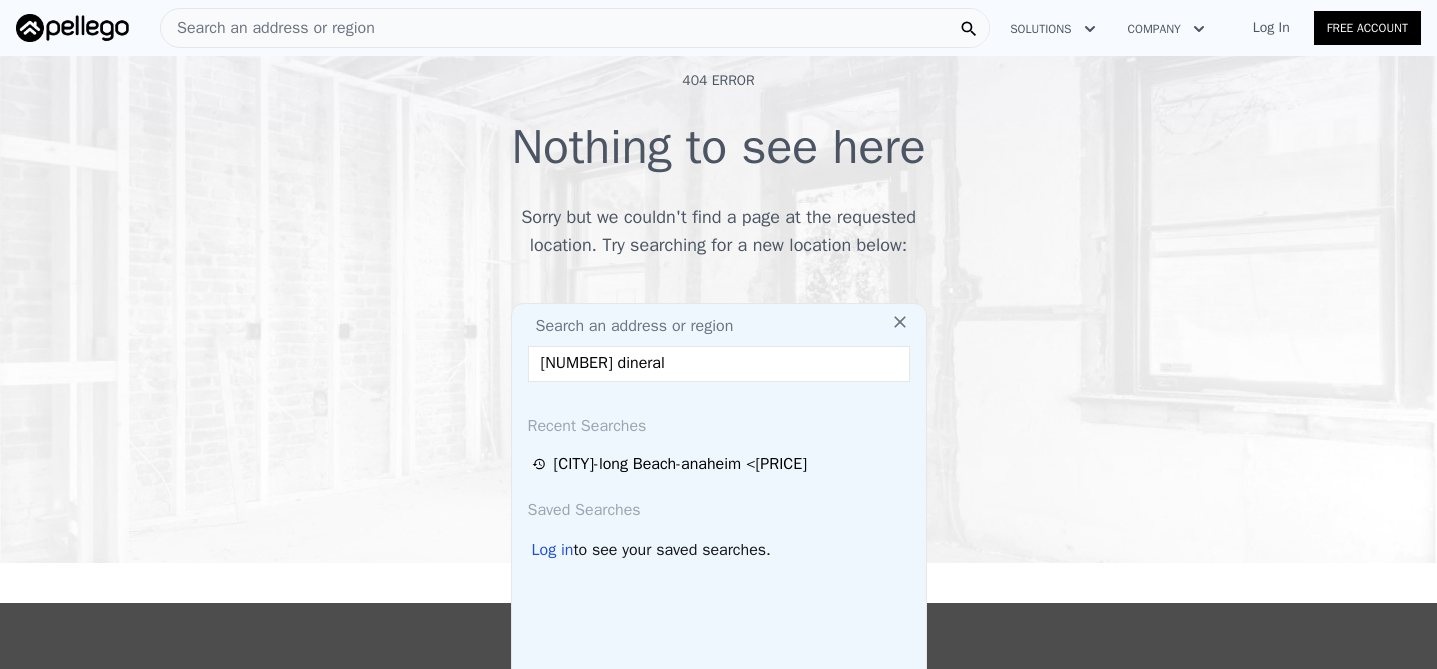 scroll, scrollTop: 99, scrollLeft: 0, axis: vertical 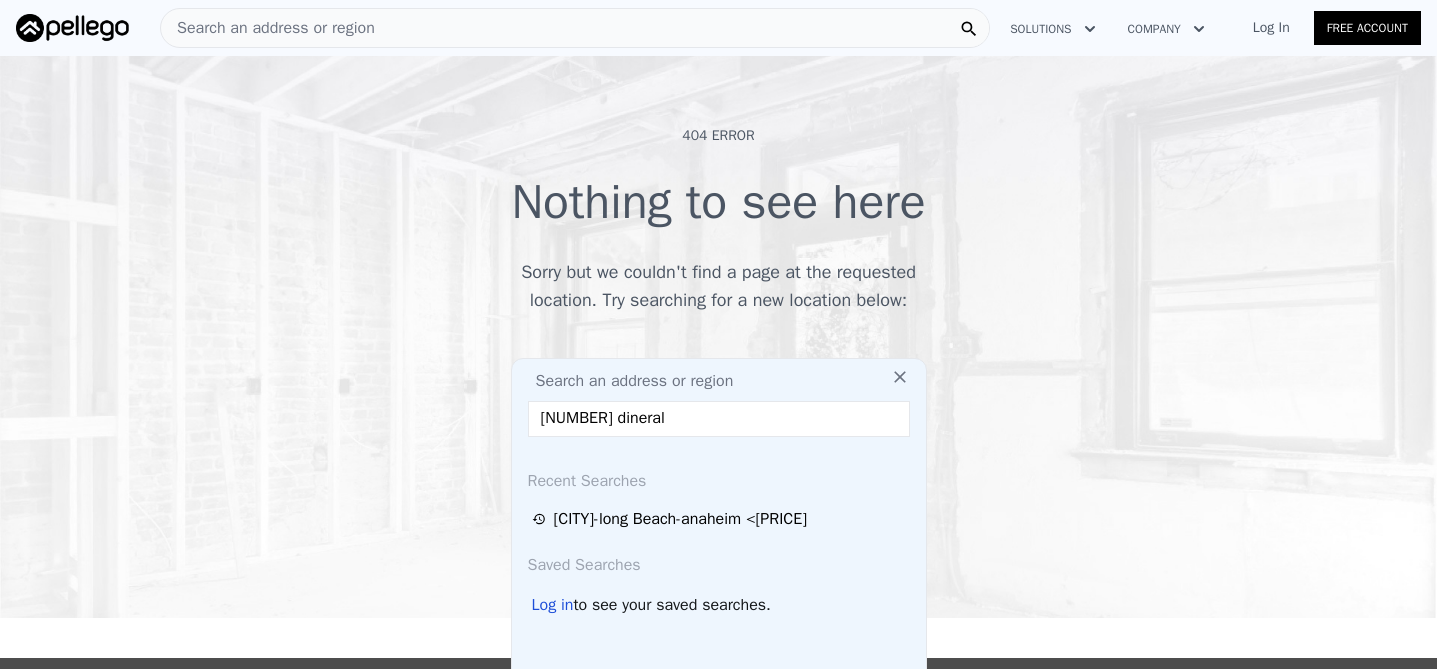 click on "Search an address or region" at bounding box center (575, 28) 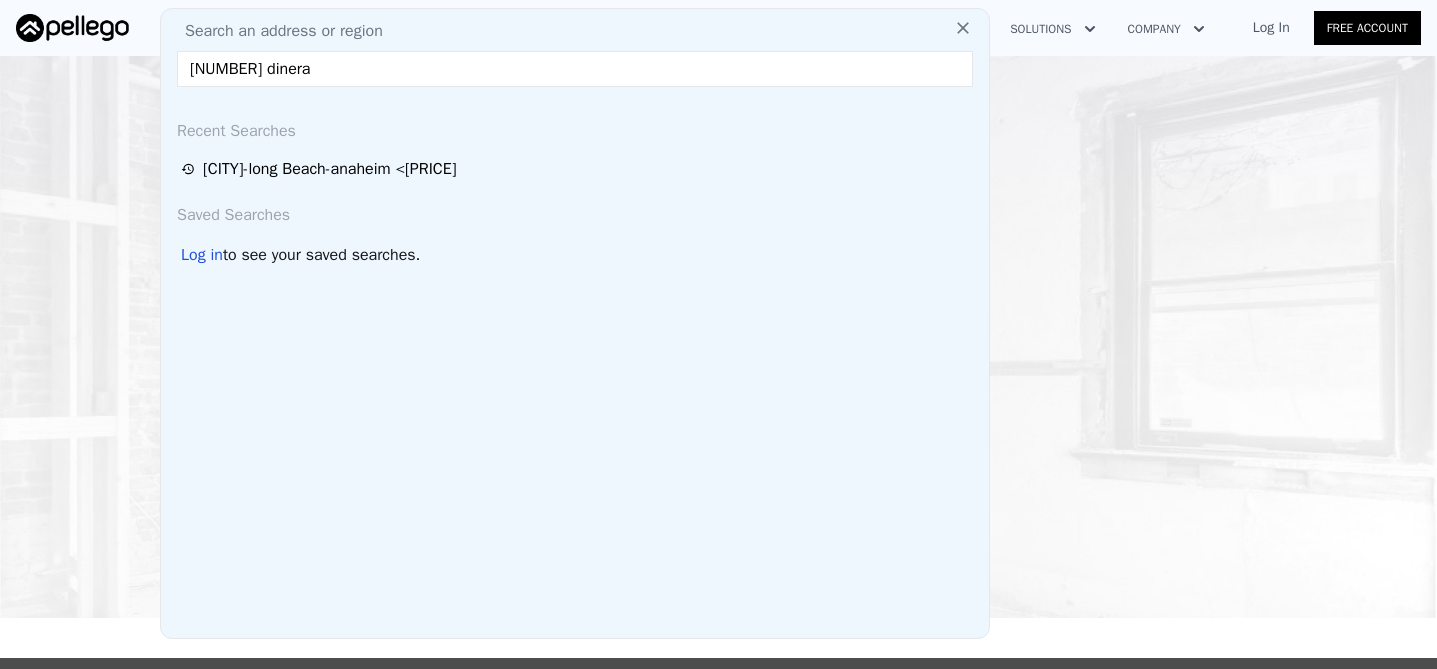 type on "[NUMBER] dineral" 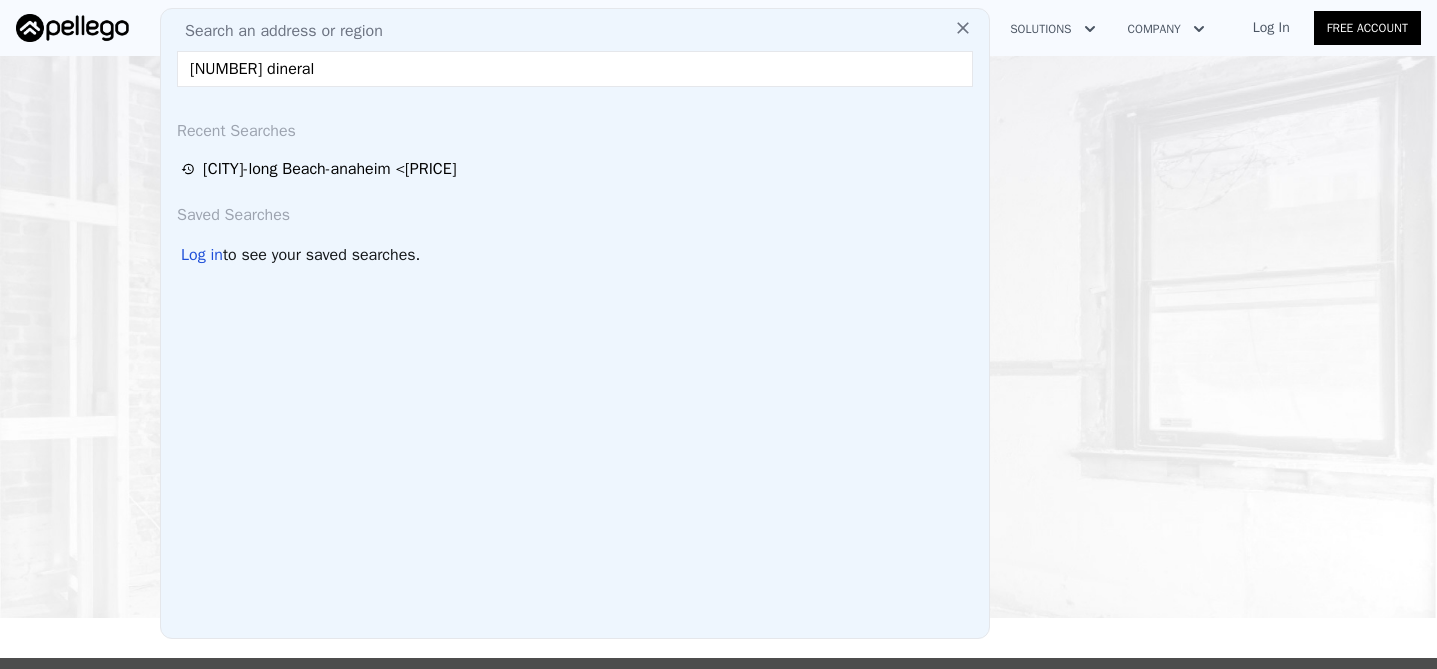 click at bounding box center [72, 28] 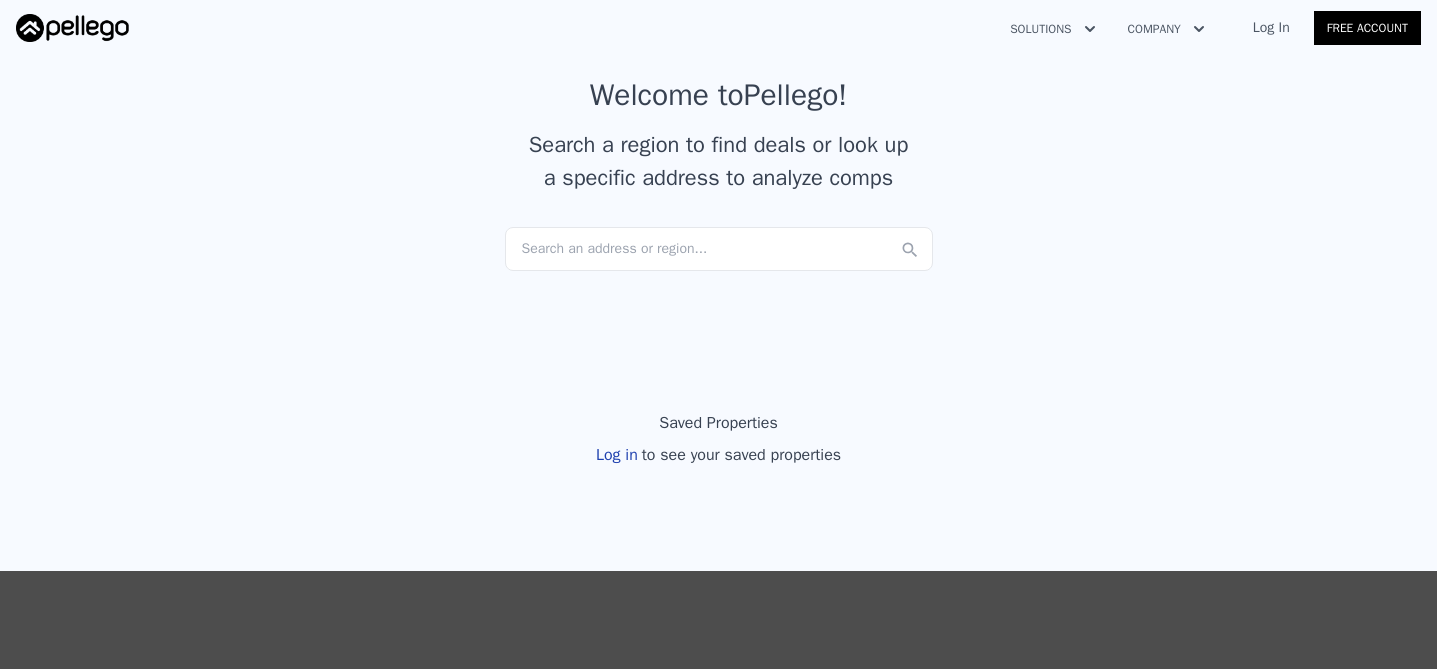 click at bounding box center (72, 28) 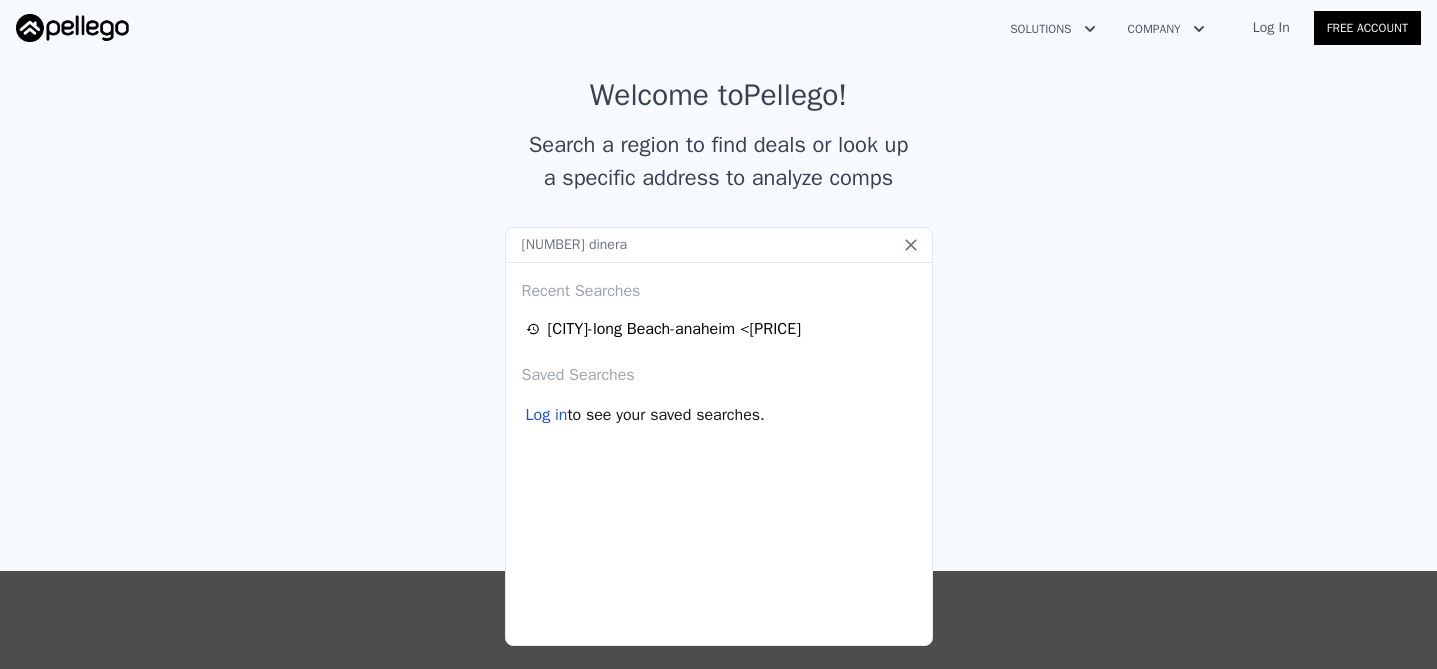 type on "[NUMBER] dineral" 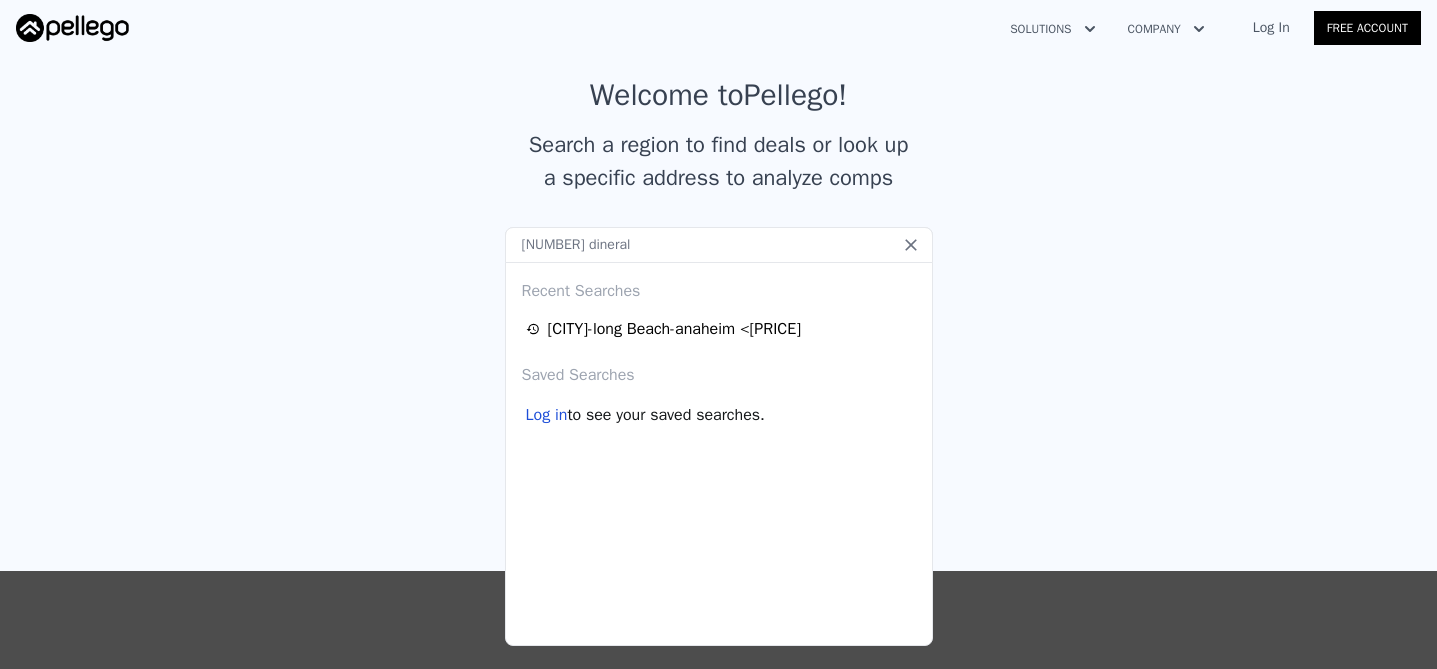 click on "Welcome to  [ORGANIZATION] ! Search a region to find deals or look up a specific address to analyze comps Search an address or region... [NUMBER] Recent Searches [CITY]-long Beach-anaheim <[PRICE] Saved Searches Log in  to see your saved searches." at bounding box center (719, 152) 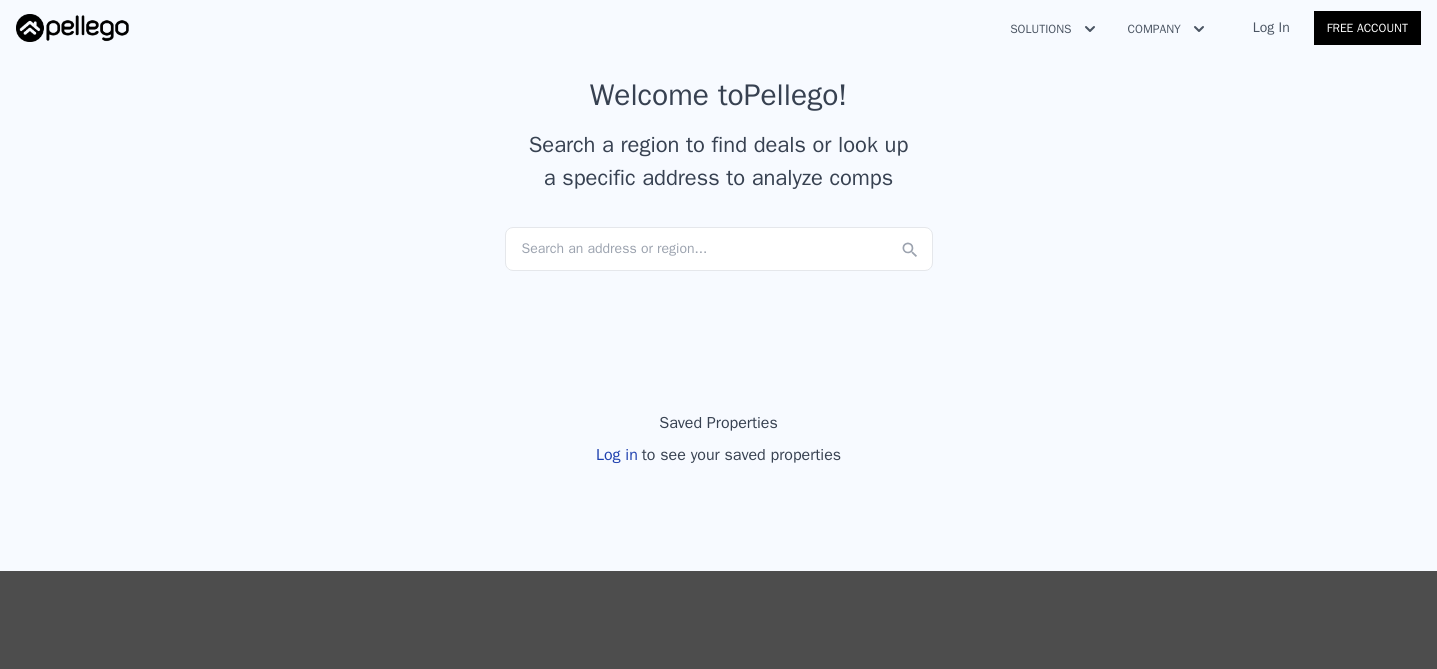 click on "Search an address or region..." at bounding box center [719, 249] 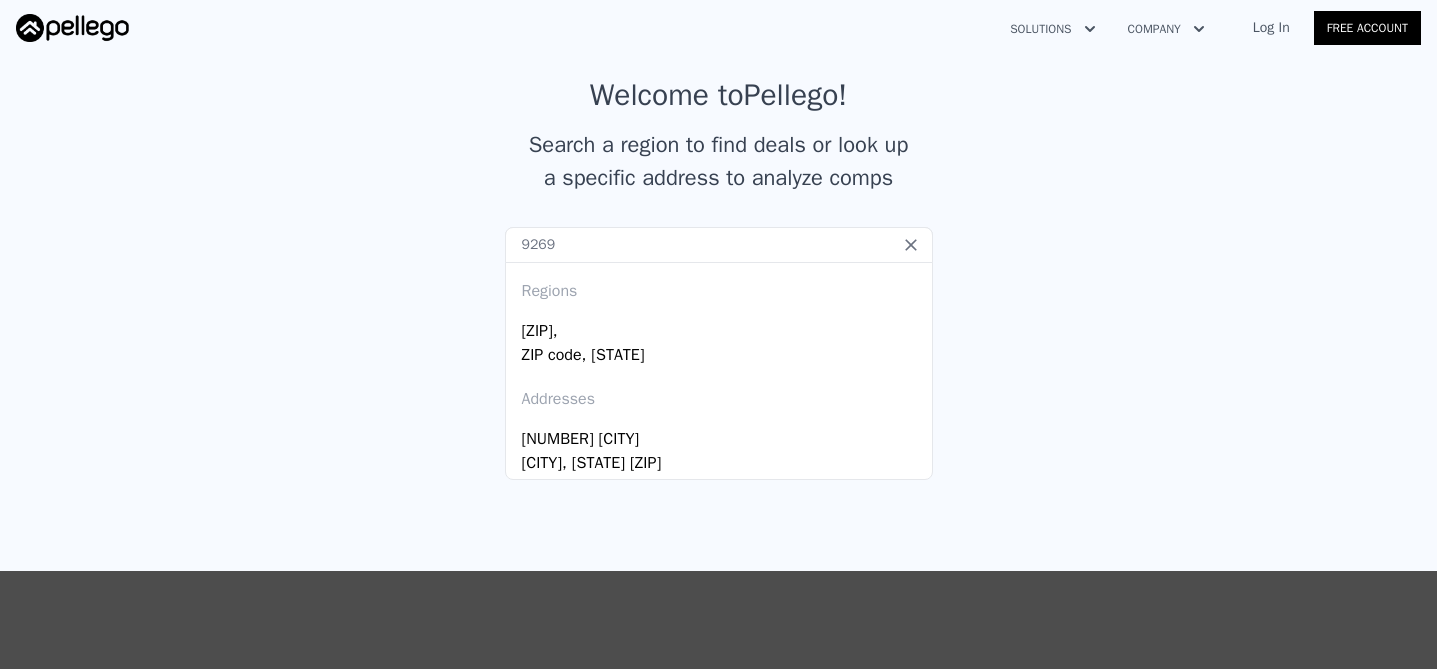 type on "92691" 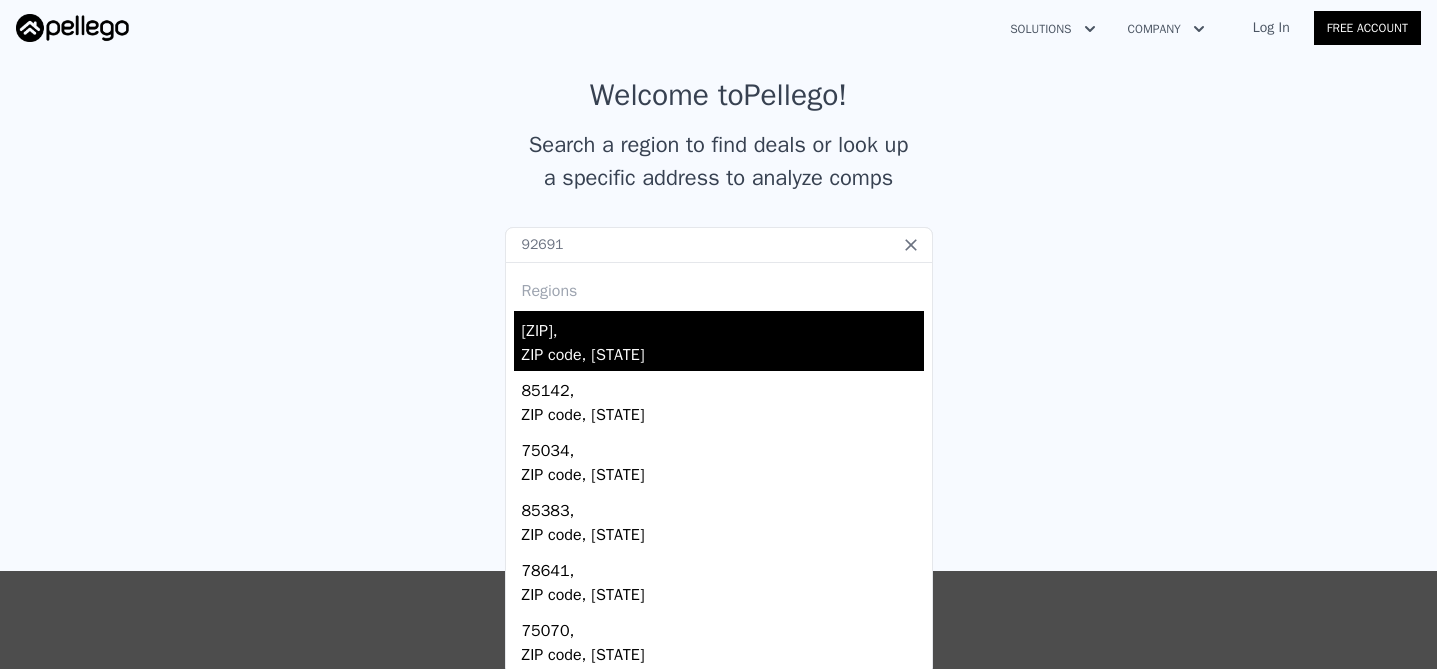 click on "[ZIP]," at bounding box center (723, 327) 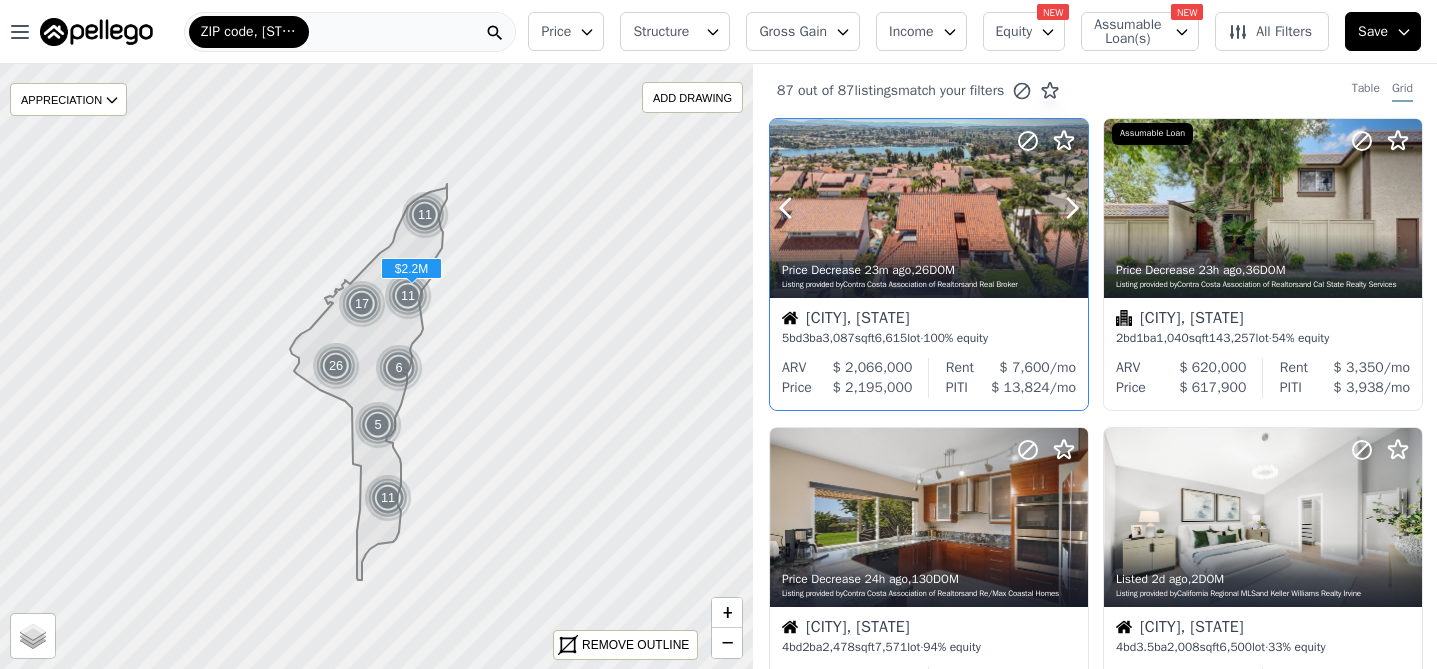 click at bounding box center (929, 252) 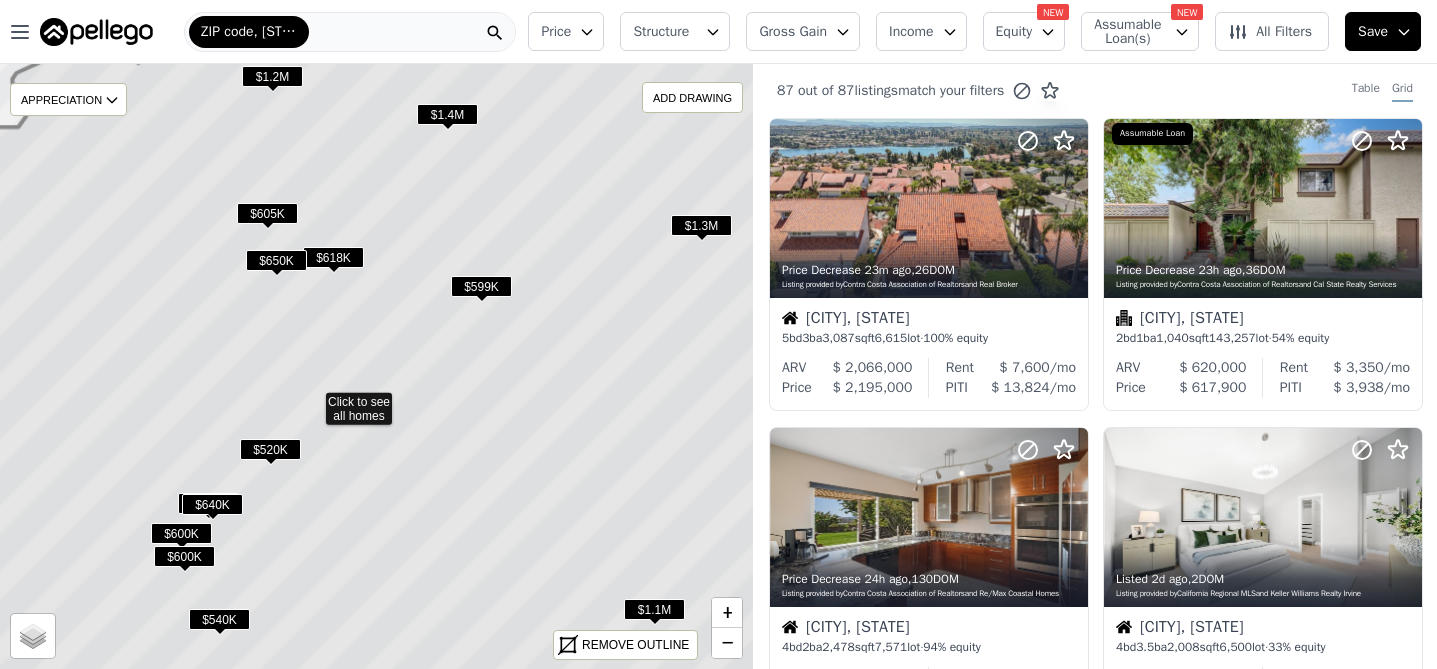 drag, startPoint x: 524, startPoint y: 216, endPoint x: 480, endPoint y: 342, distance: 133.46161 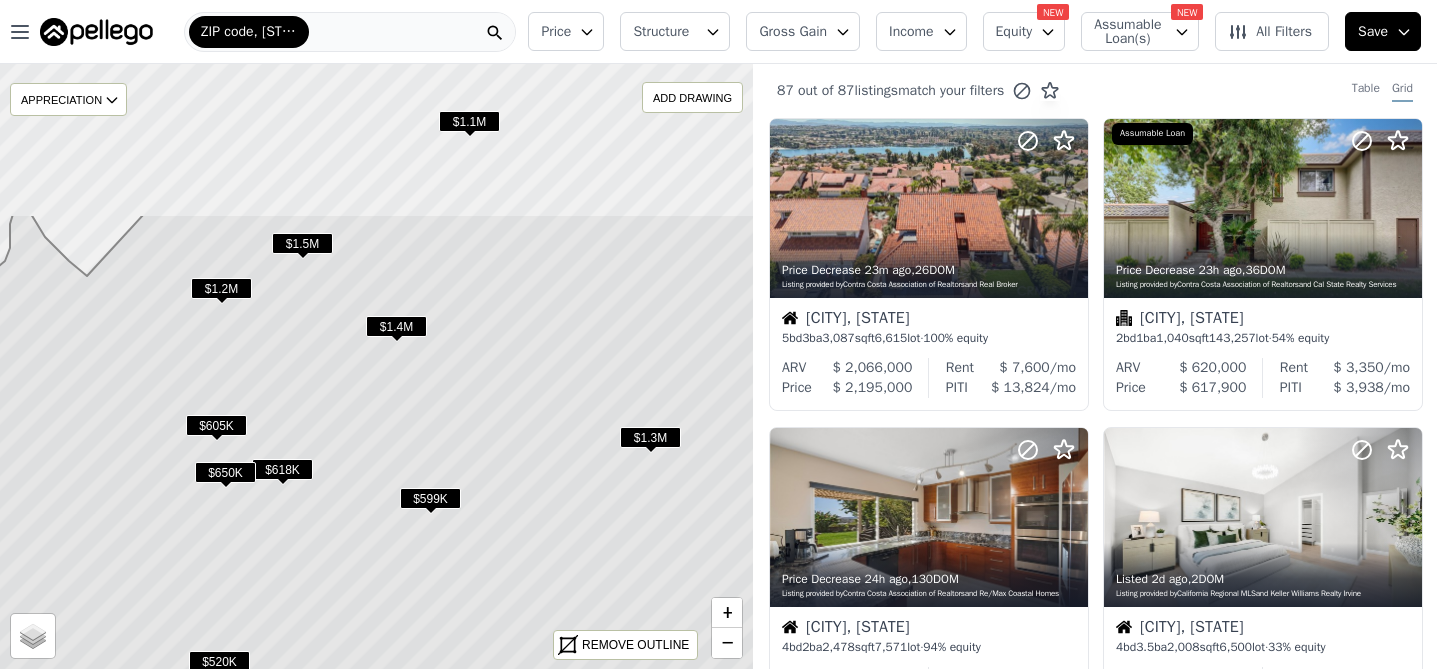 drag, startPoint x: 546, startPoint y: 203, endPoint x: 495, endPoint y: 415, distance: 218.04816 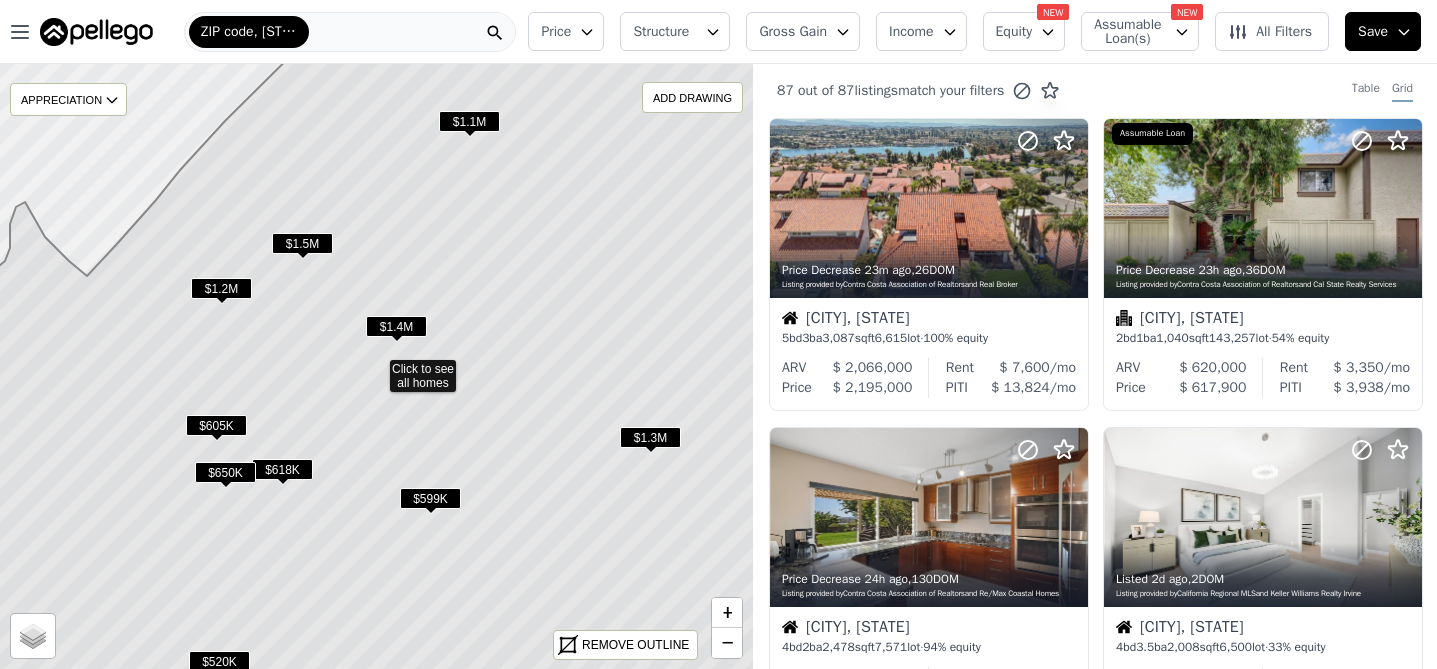 click on "$1.1M" at bounding box center (469, 121) 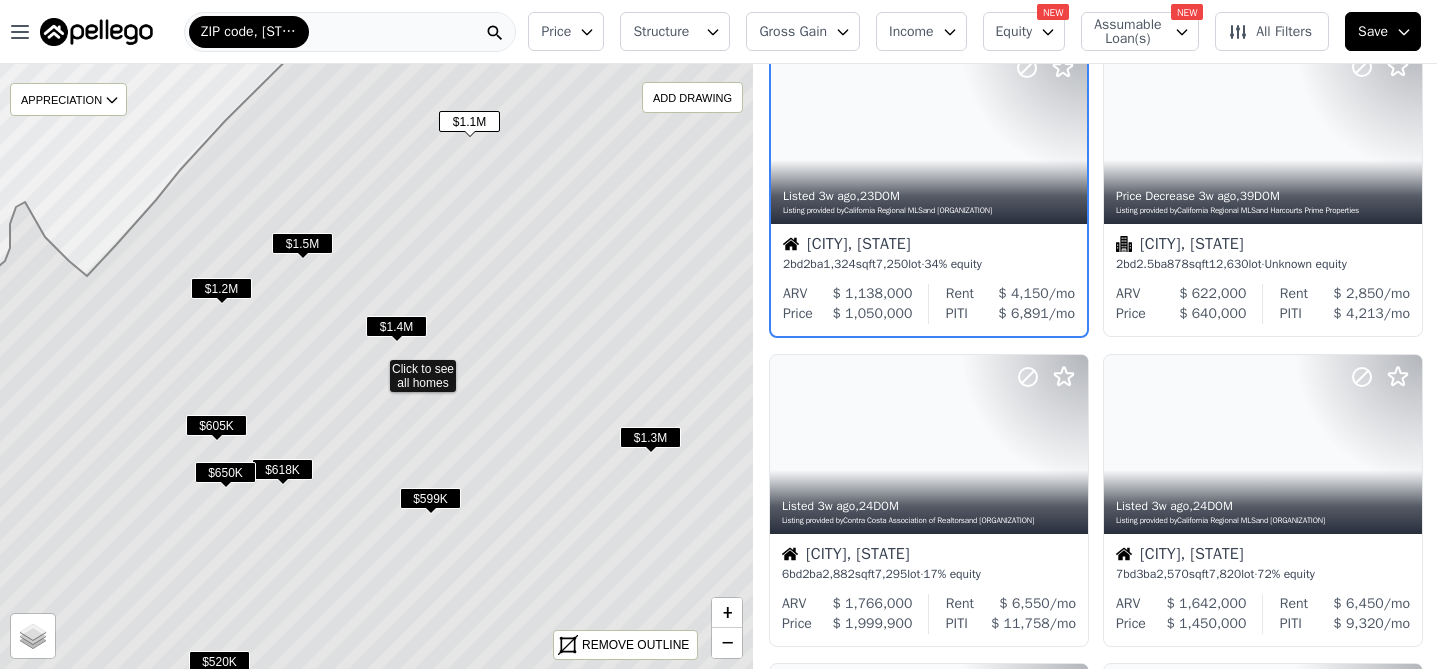 scroll, scrollTop: 484, scrollLeft: 0, axis: vertical 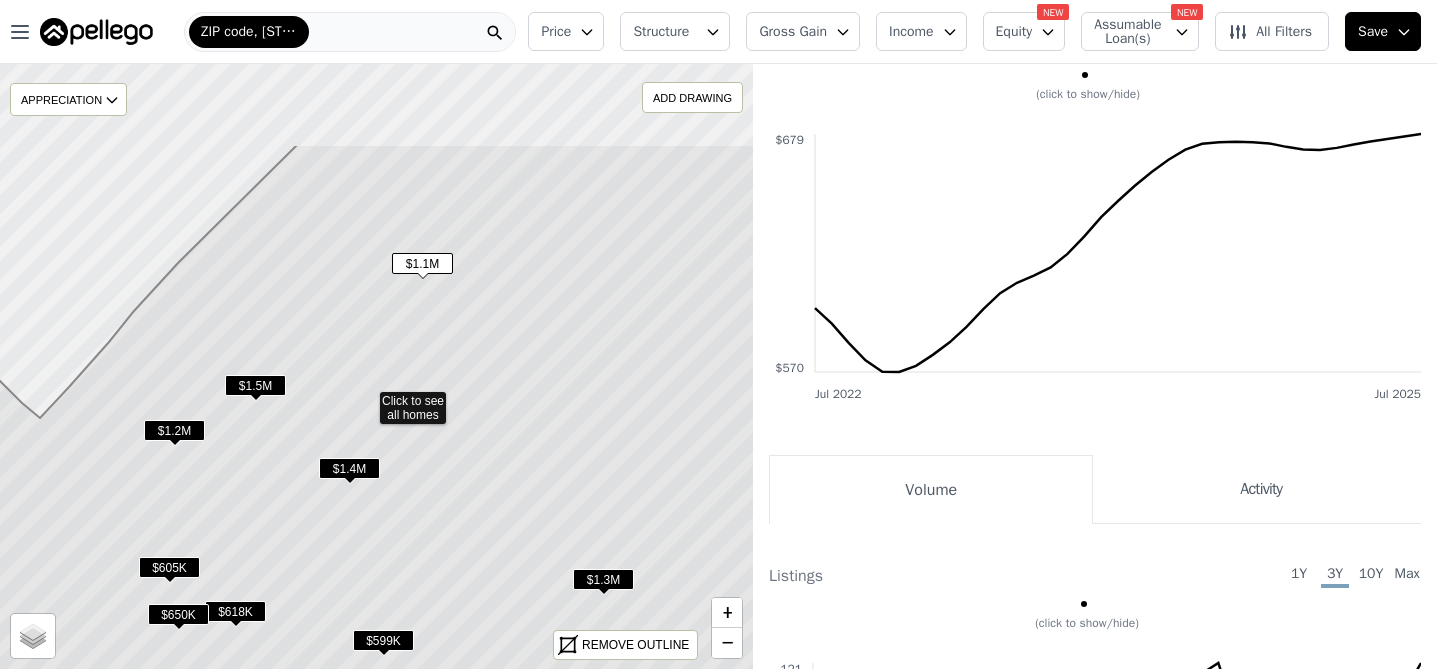 drag, startPoint x: 583, startPoint y: 180, endPoint x: 536, endPoint y: 333, distance: 160.05624 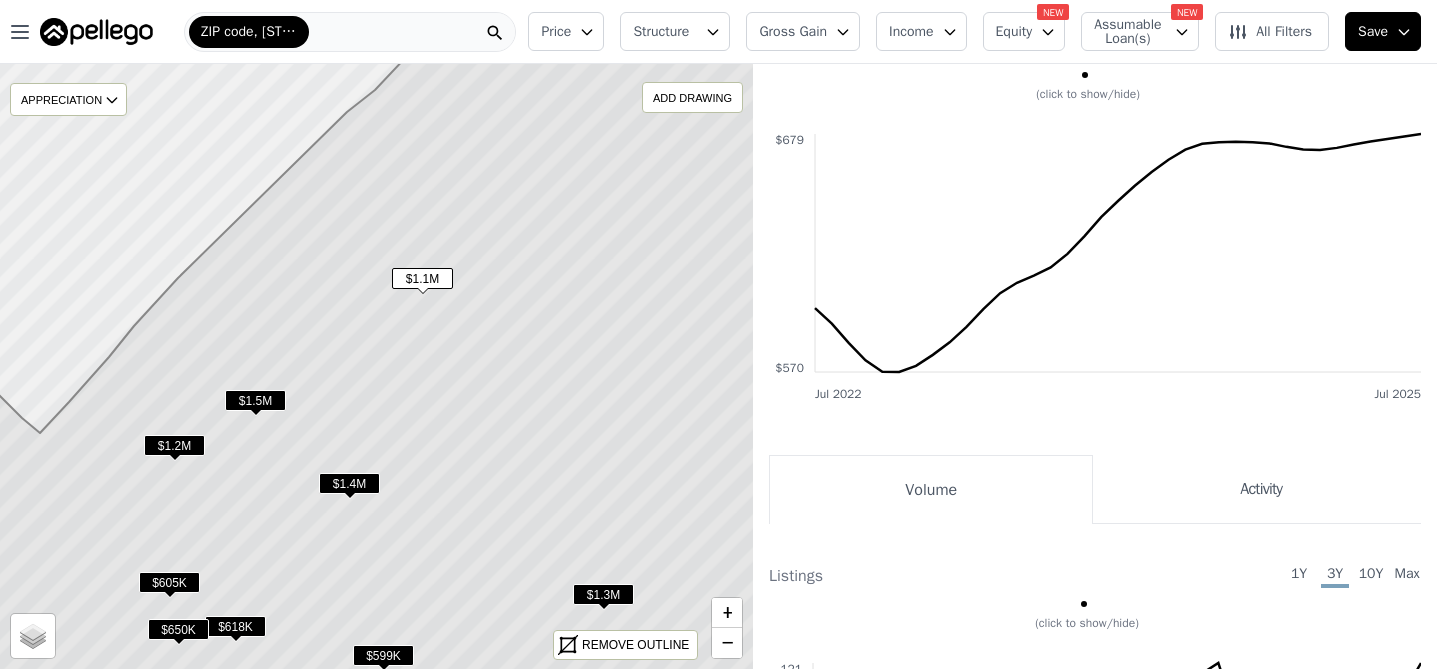 click on "$1.1M" at bounding box center [422, 278] 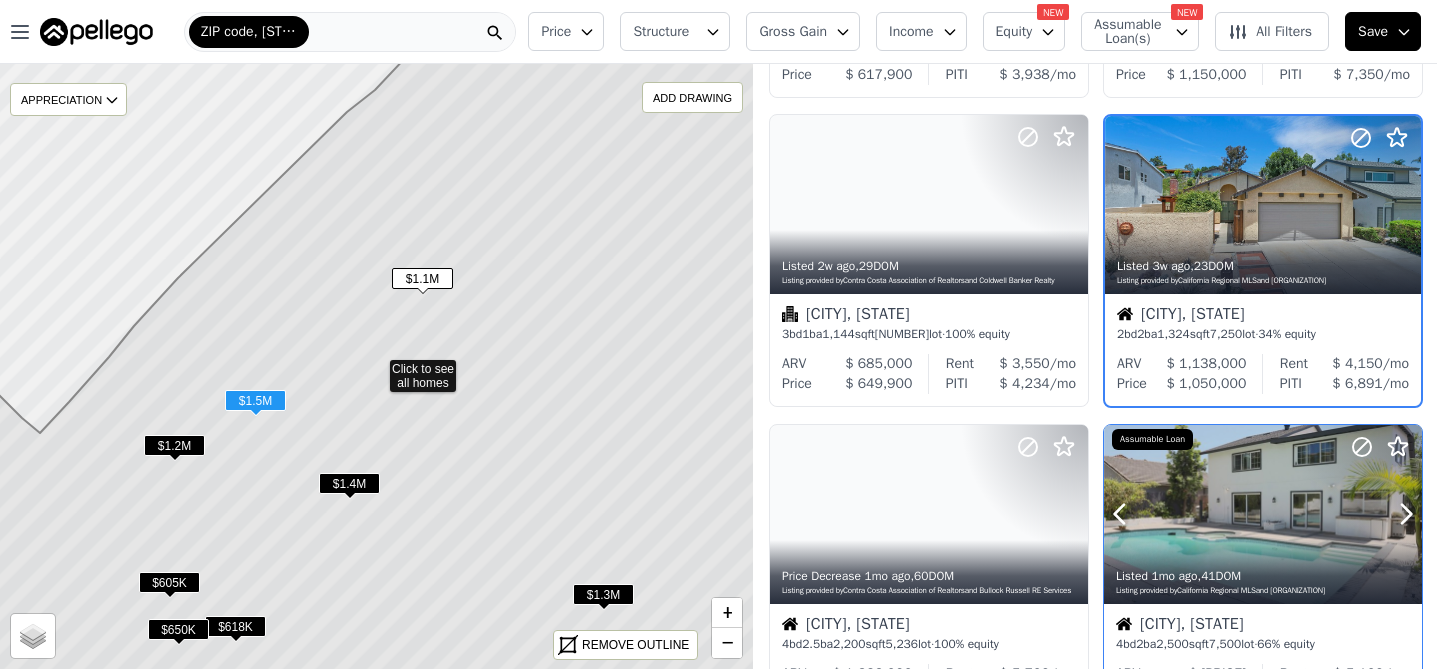 scroll, scrollTop: 309, scrollLeft: 0, axis: vertical 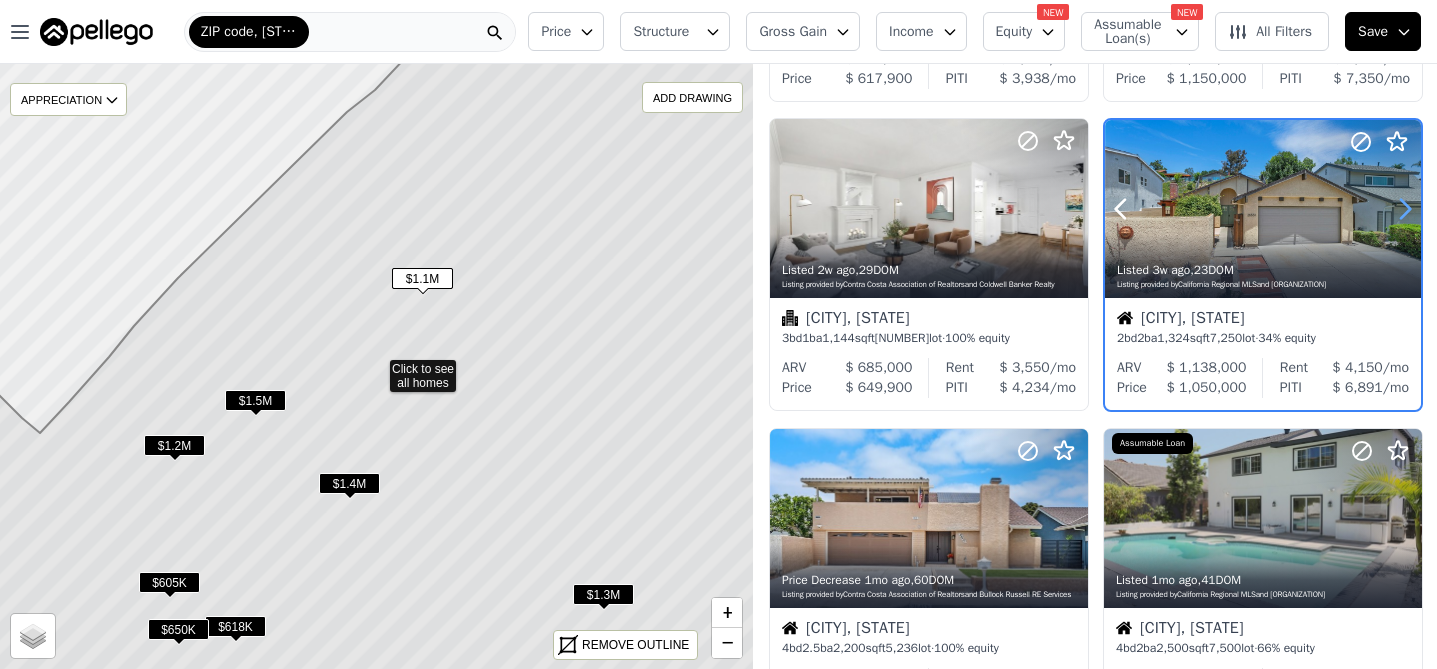 click 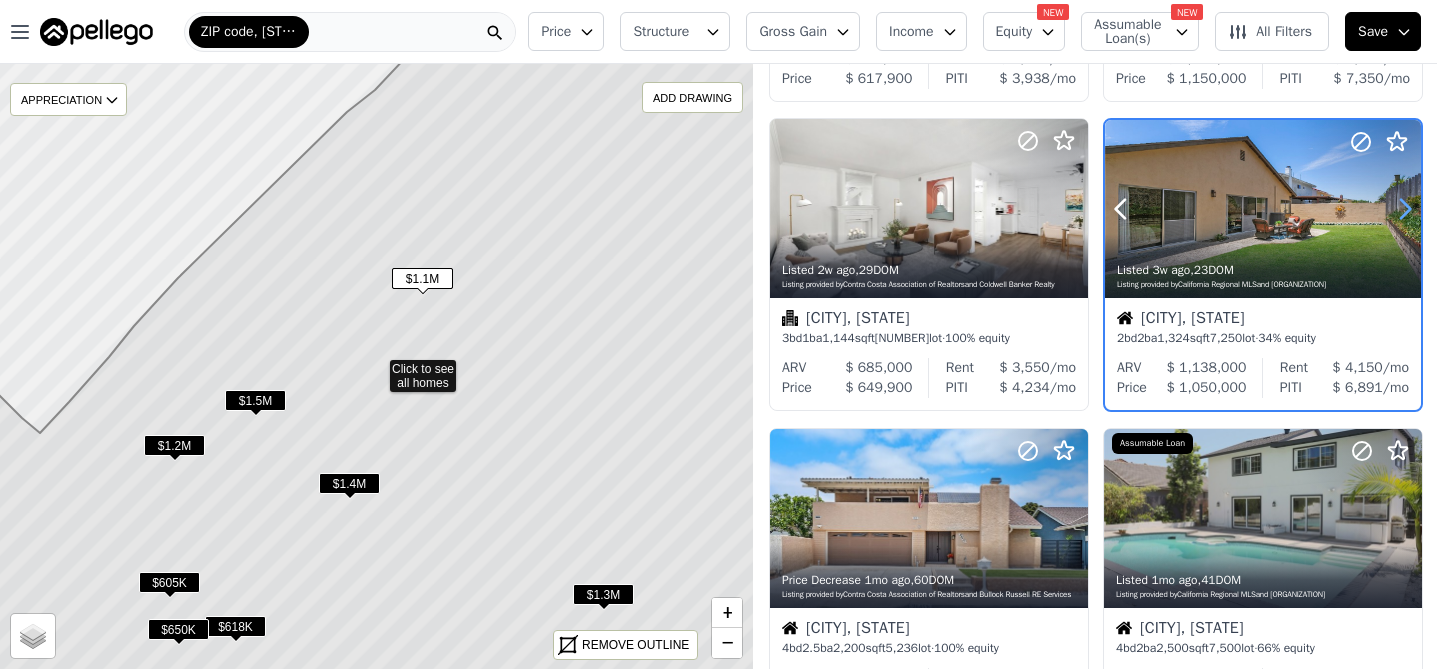 click 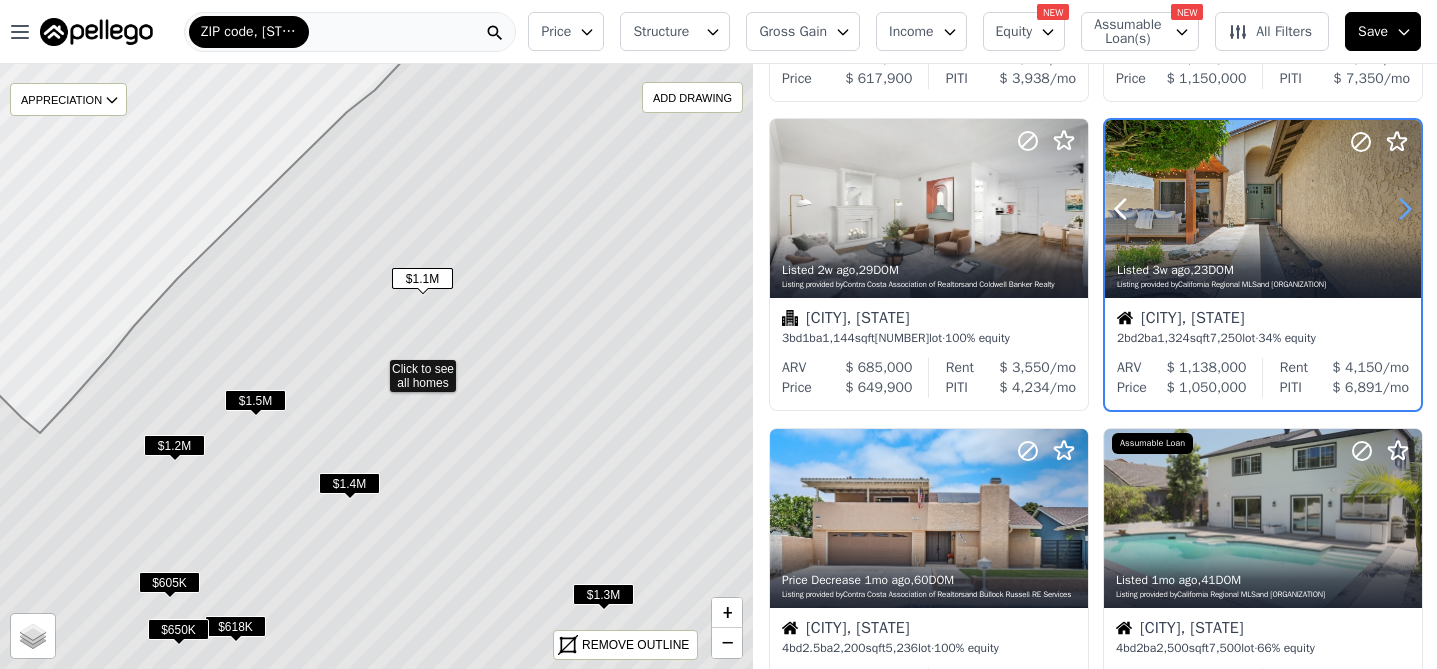 click 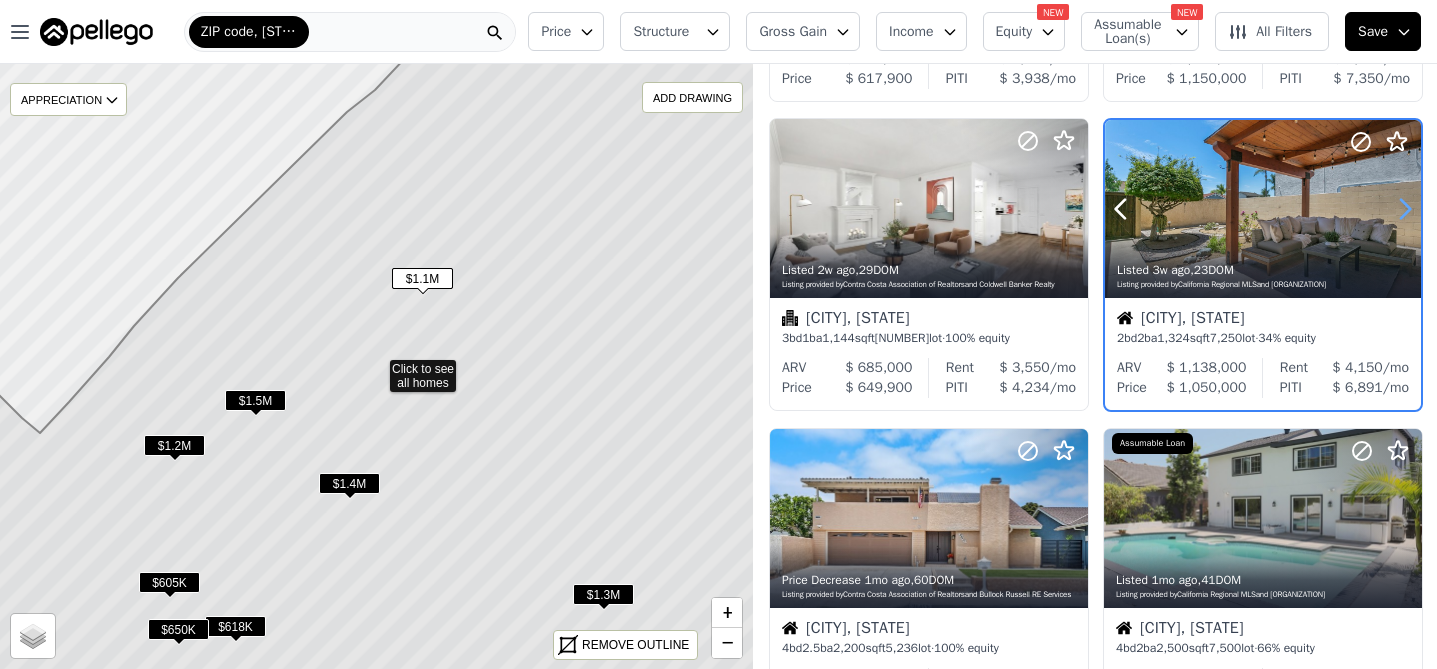 click 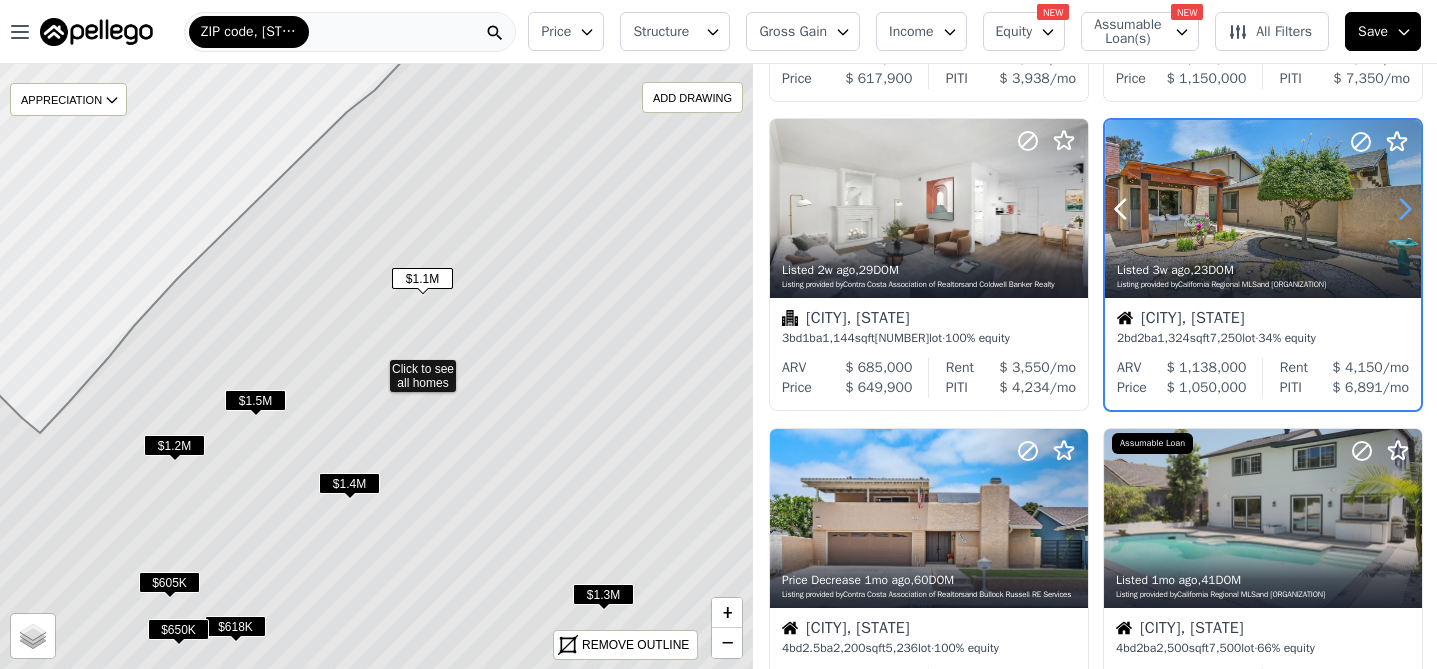 click 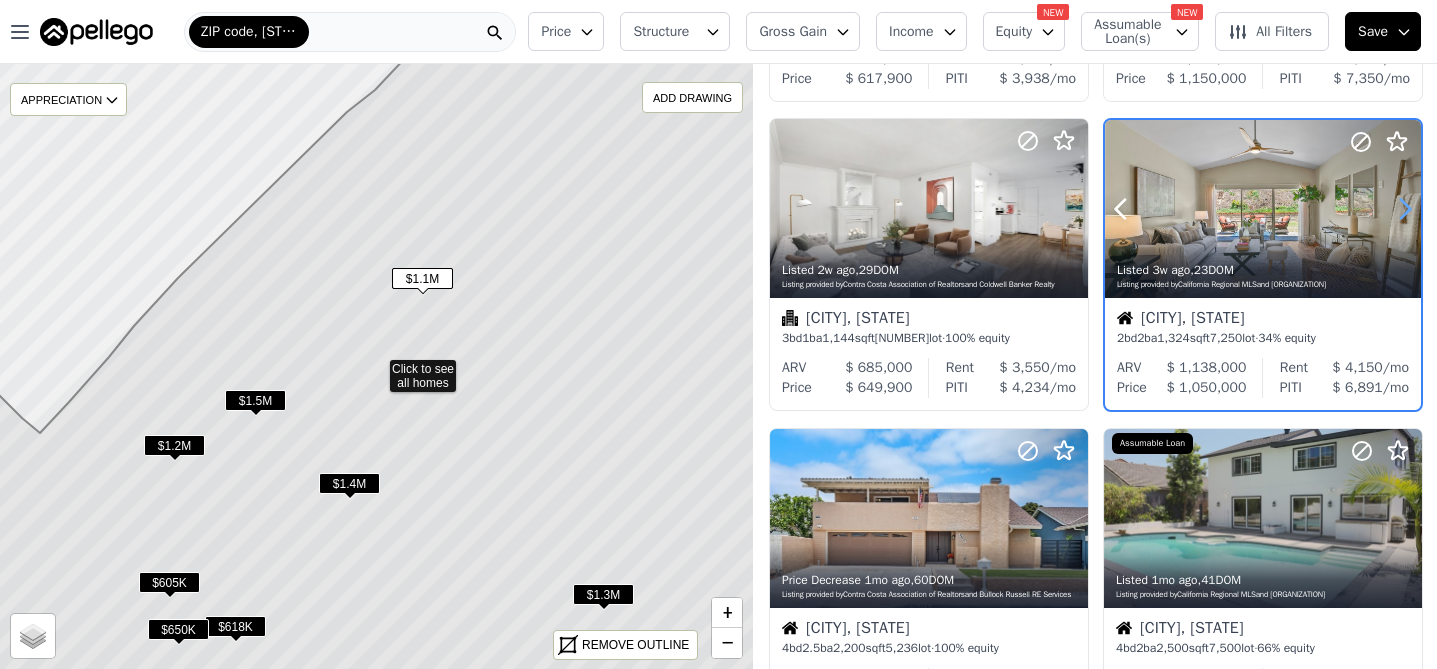 click 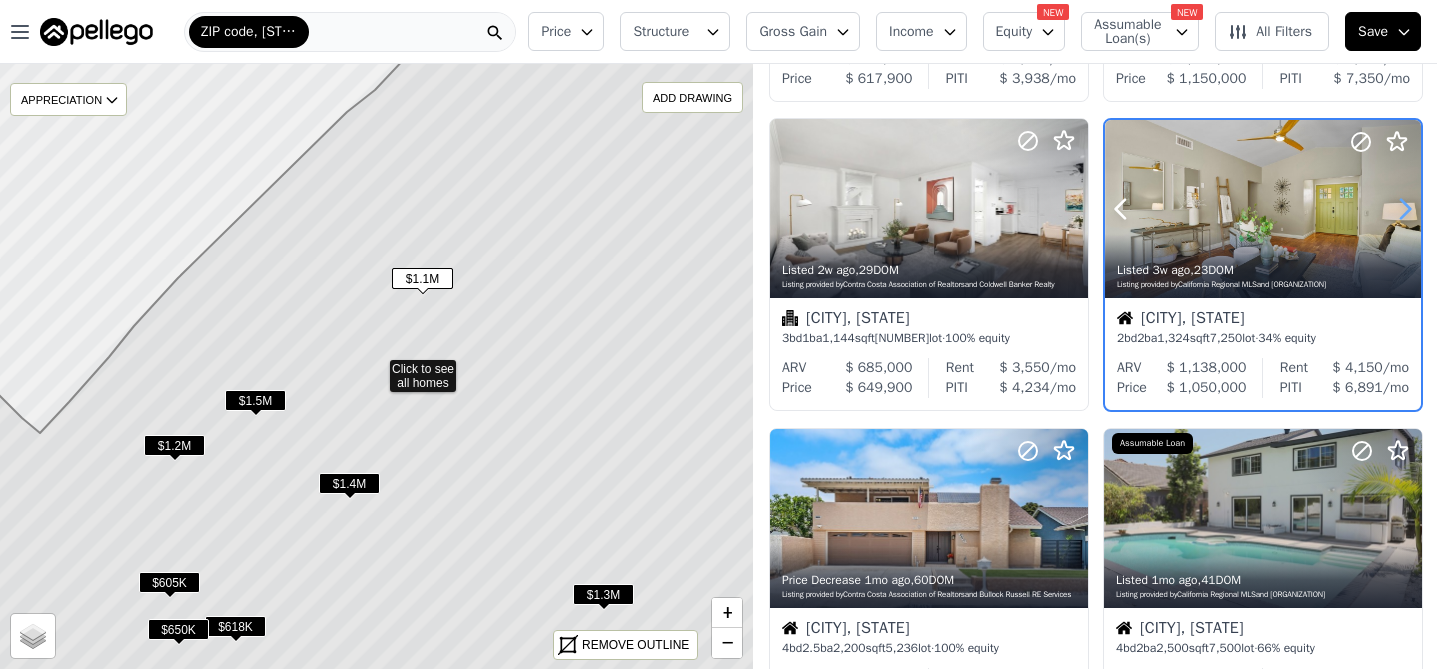 click 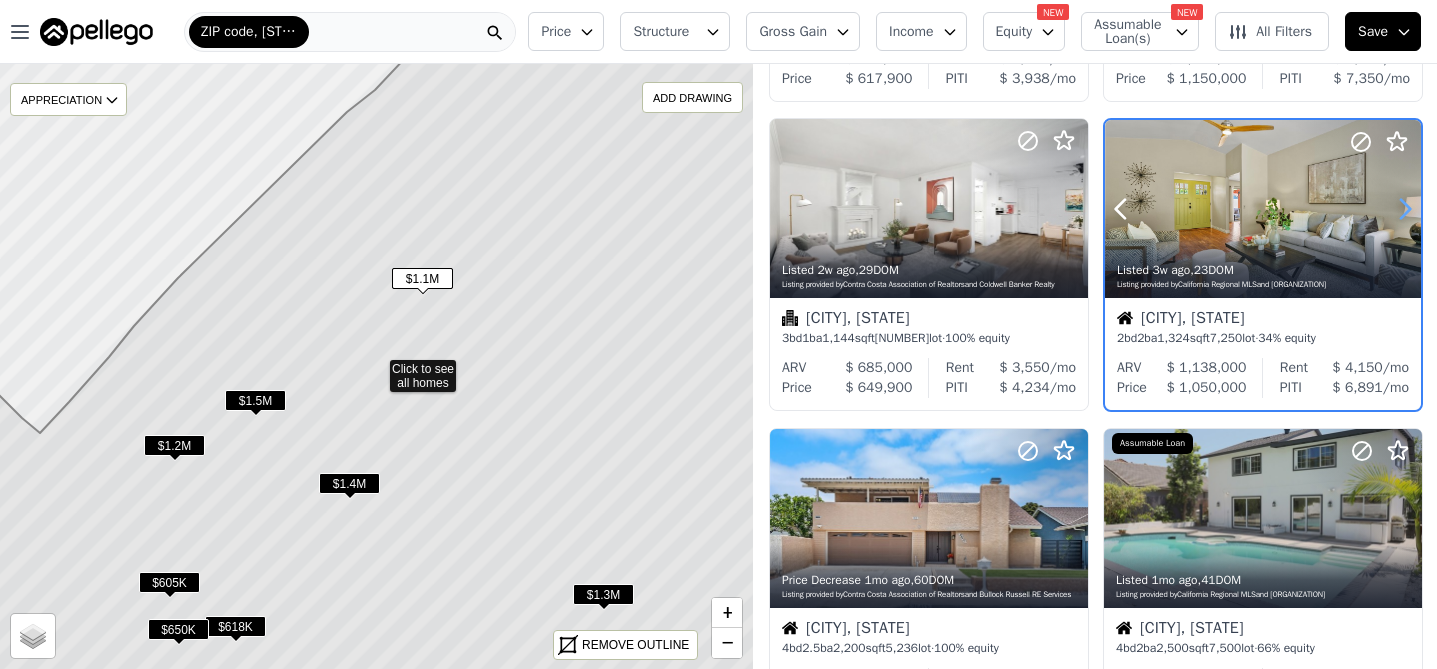 click 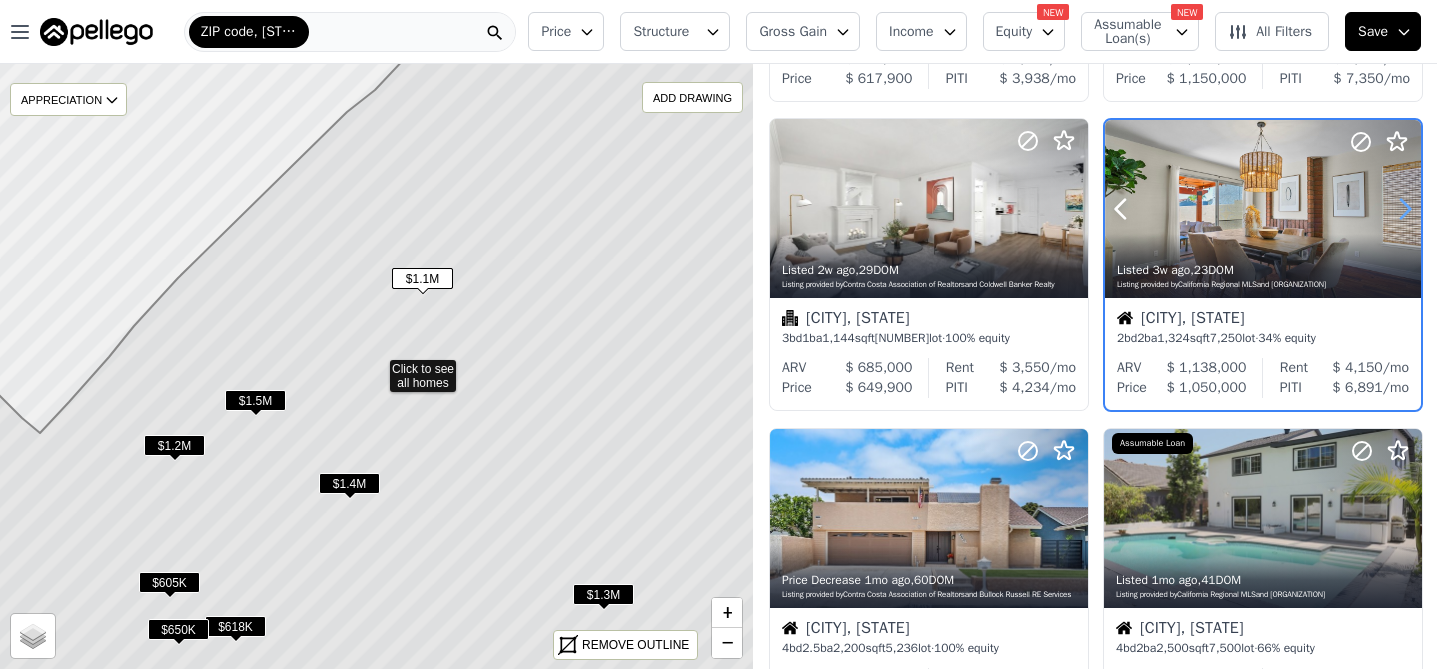 click 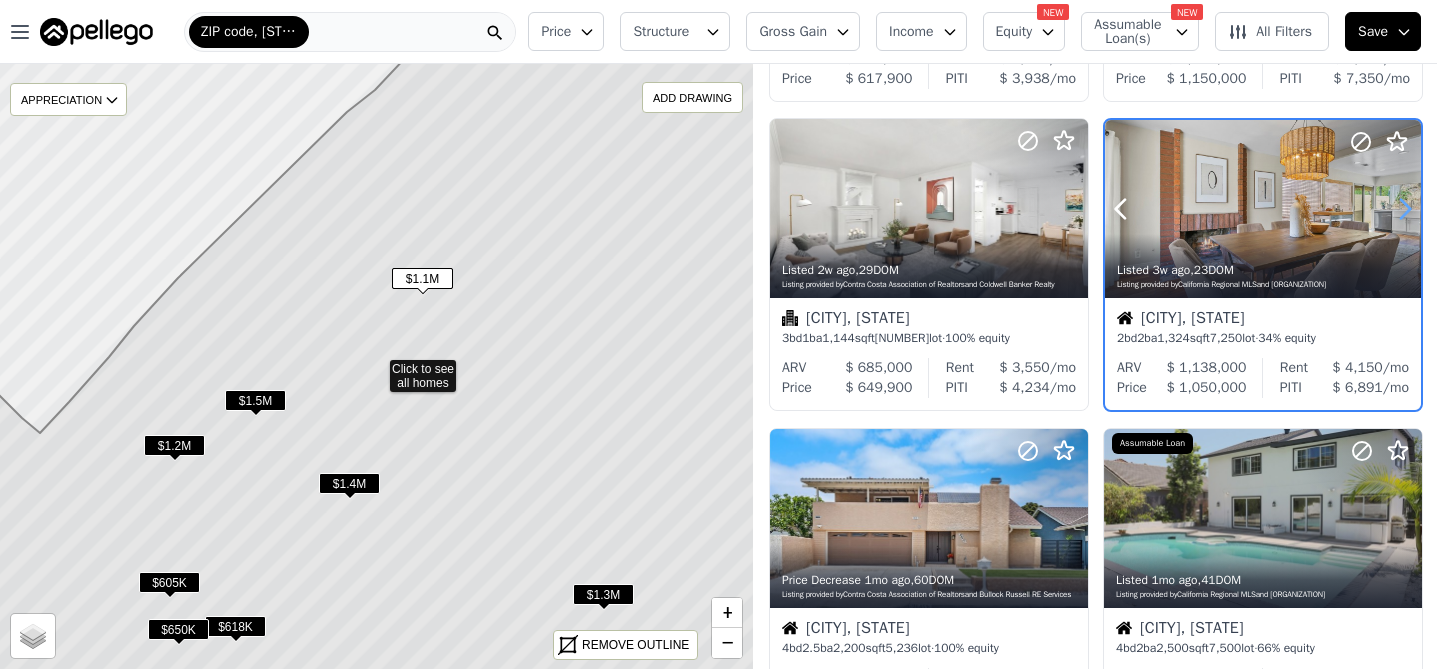 click 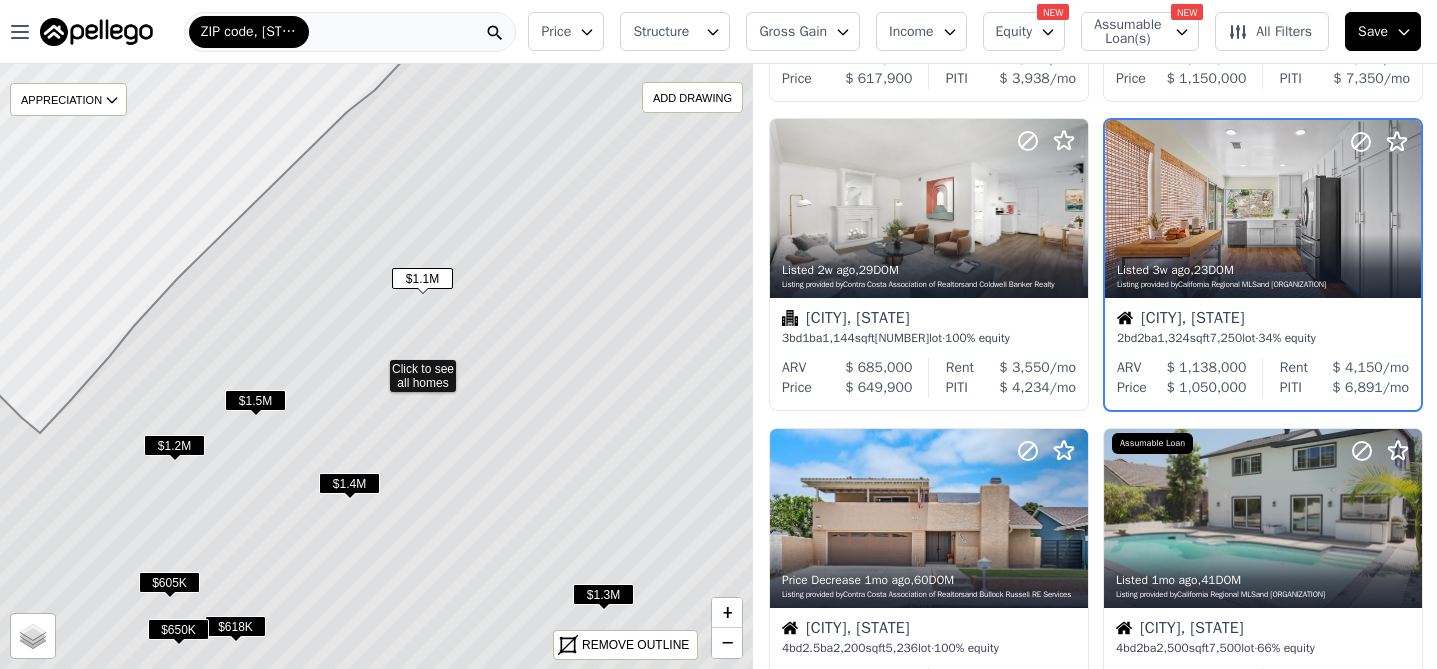 click on "$1.5M" at bounding box center [255, 400] 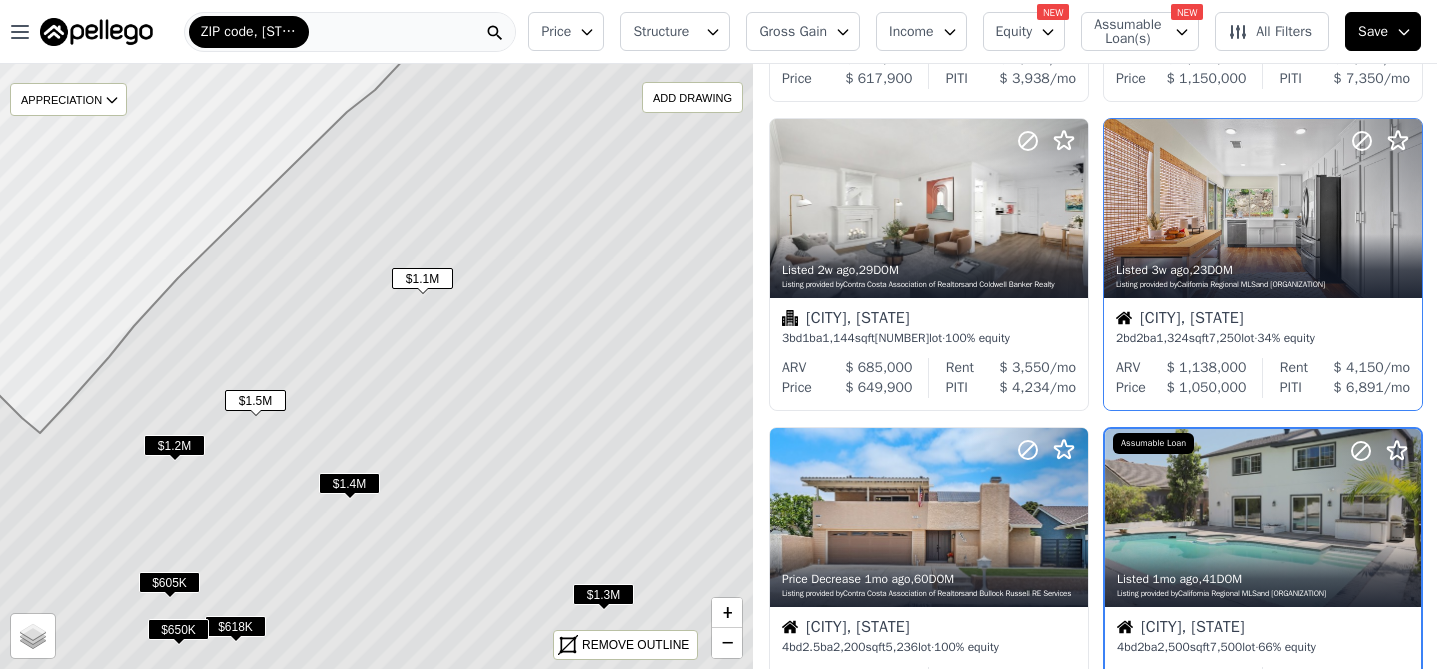scroll, scrollTop: 484, scrollLeft: 0, axis: vertical 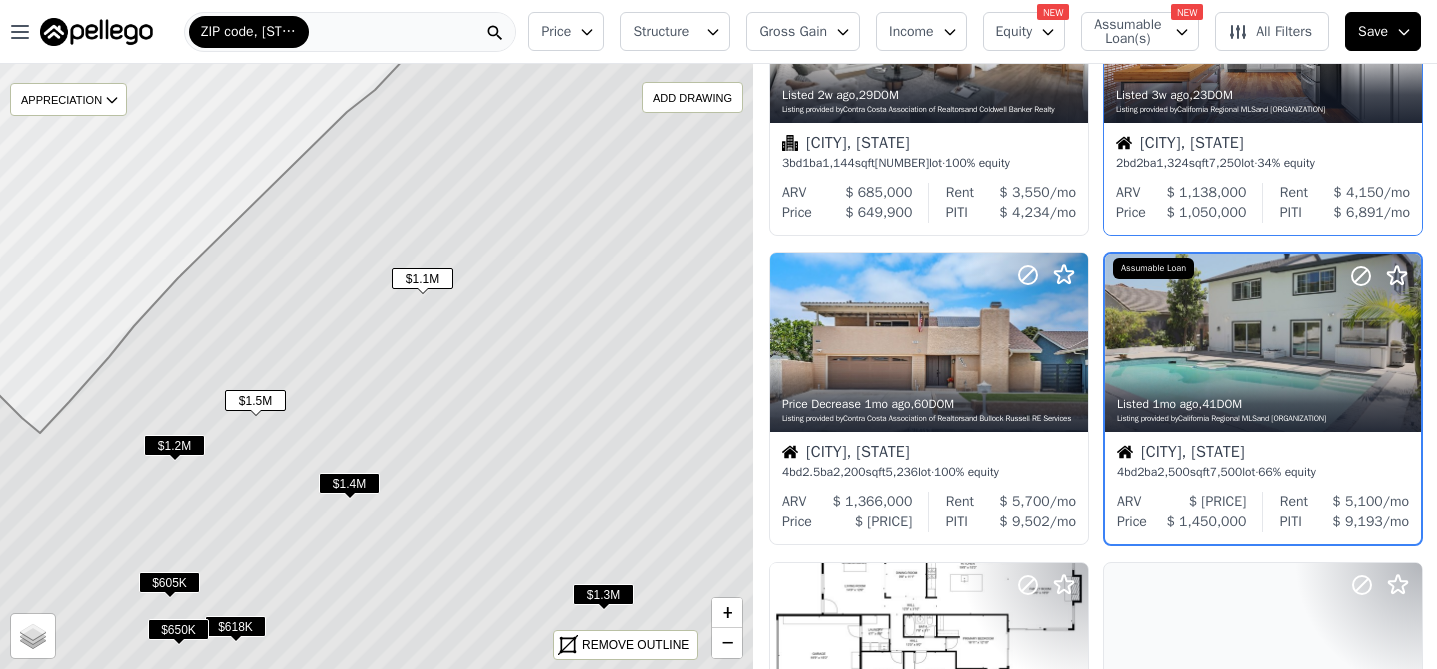 click 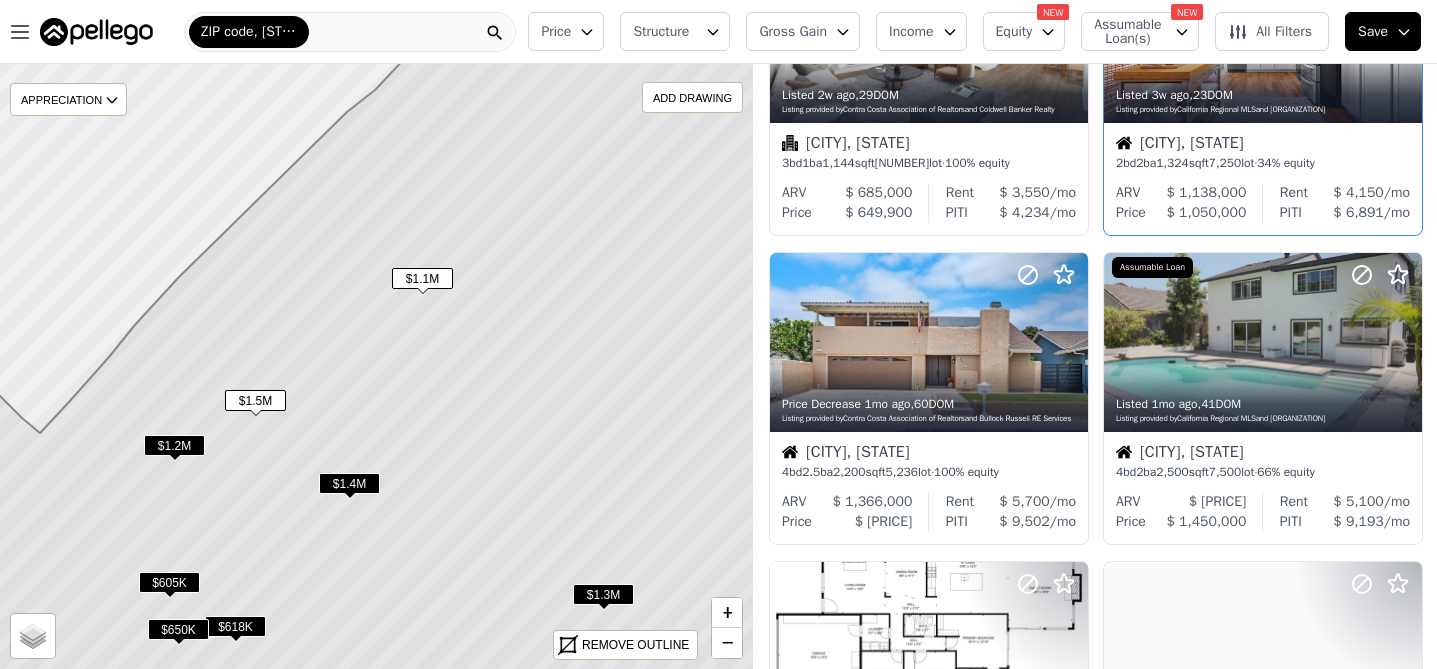 click on "$1.4M" at bounding box center (349, 483) 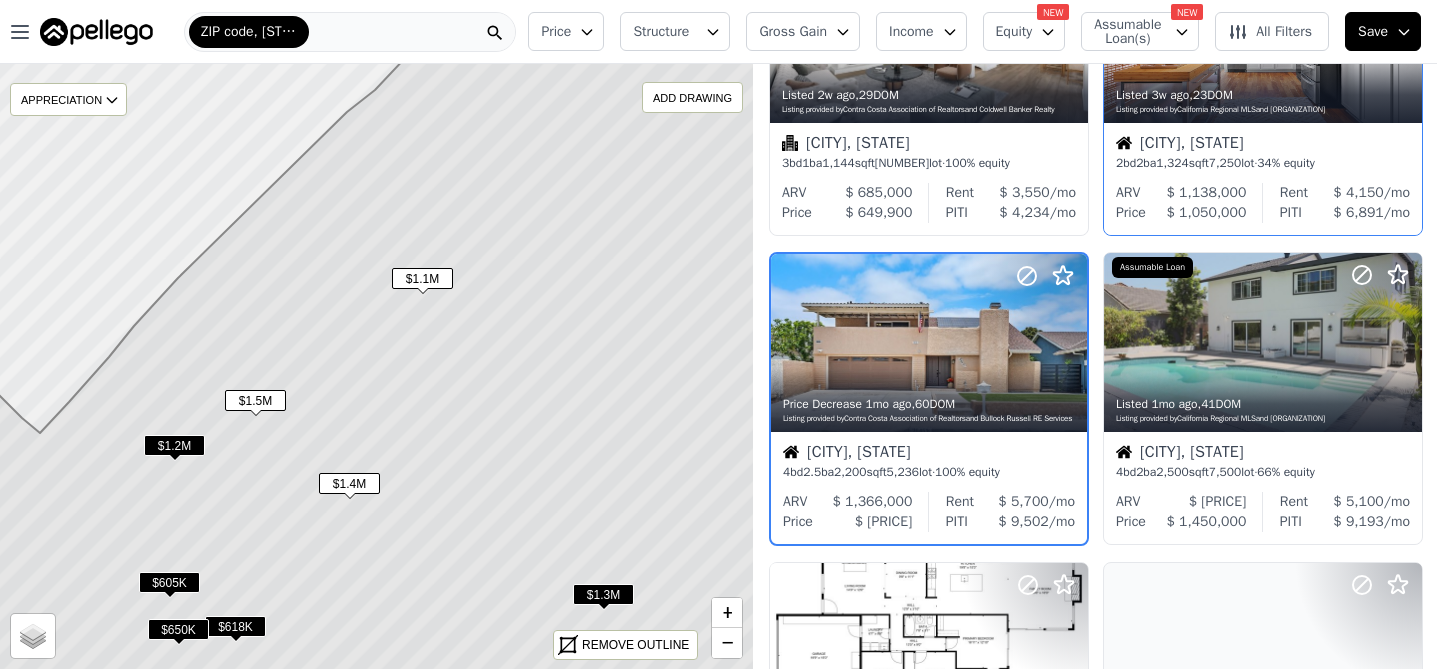 click on "$1.2M" at bounding box center (174, 445) 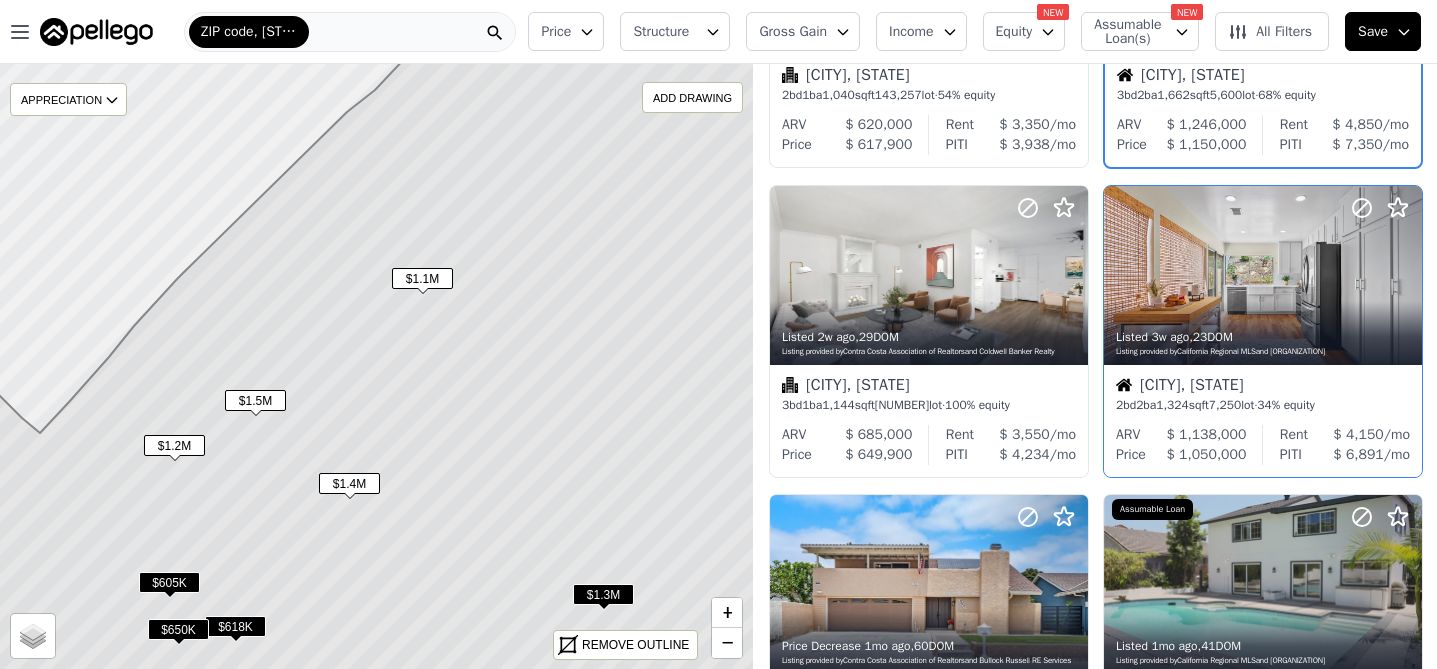 scroll, scrollTop: 0, scrollLeft: 0, axis: both 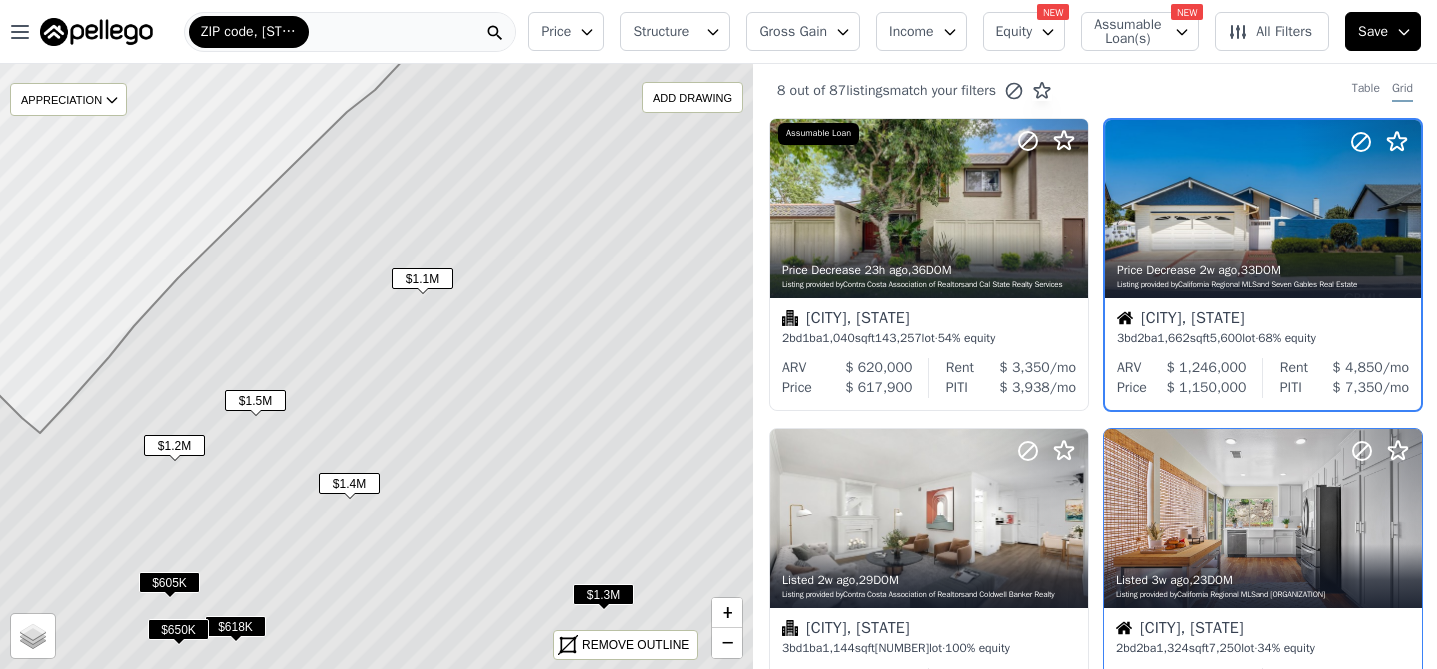 click on "$1.4M" at bounding box center [349, 483] 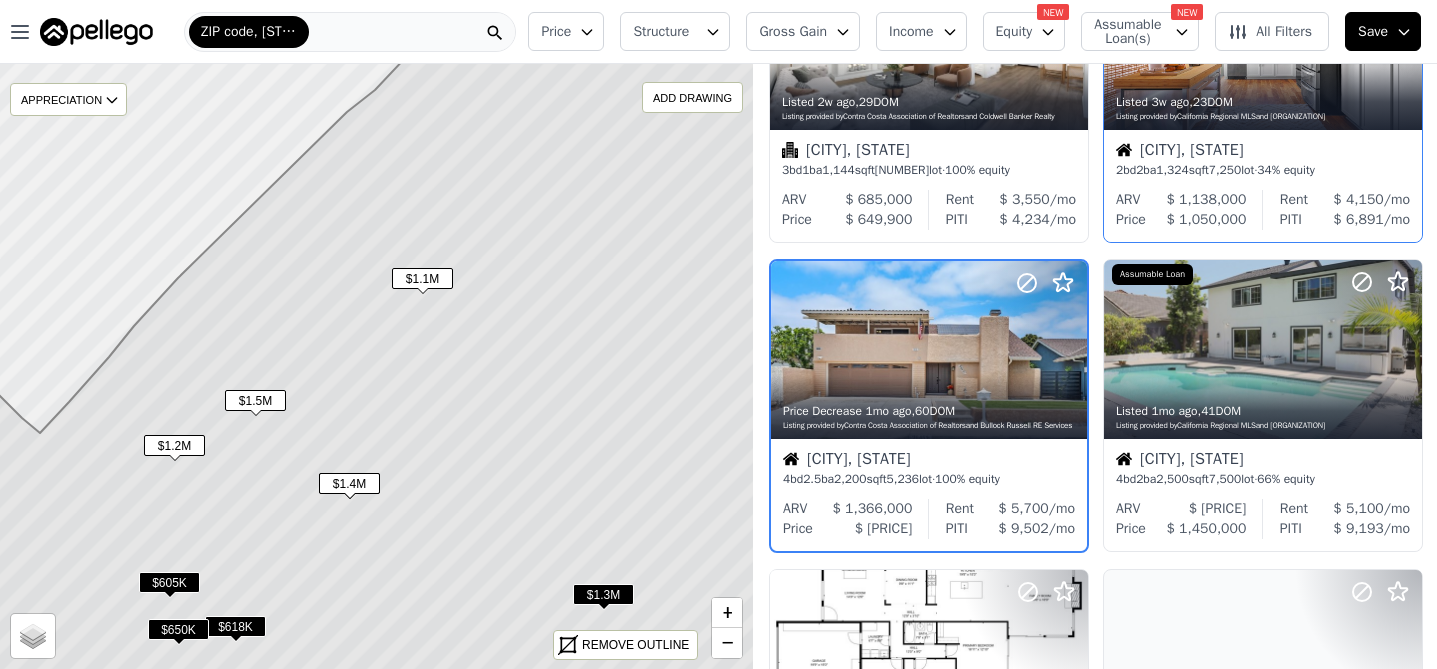scroll, scrollTop: 484, scrollLeft: 0, axis: vertical 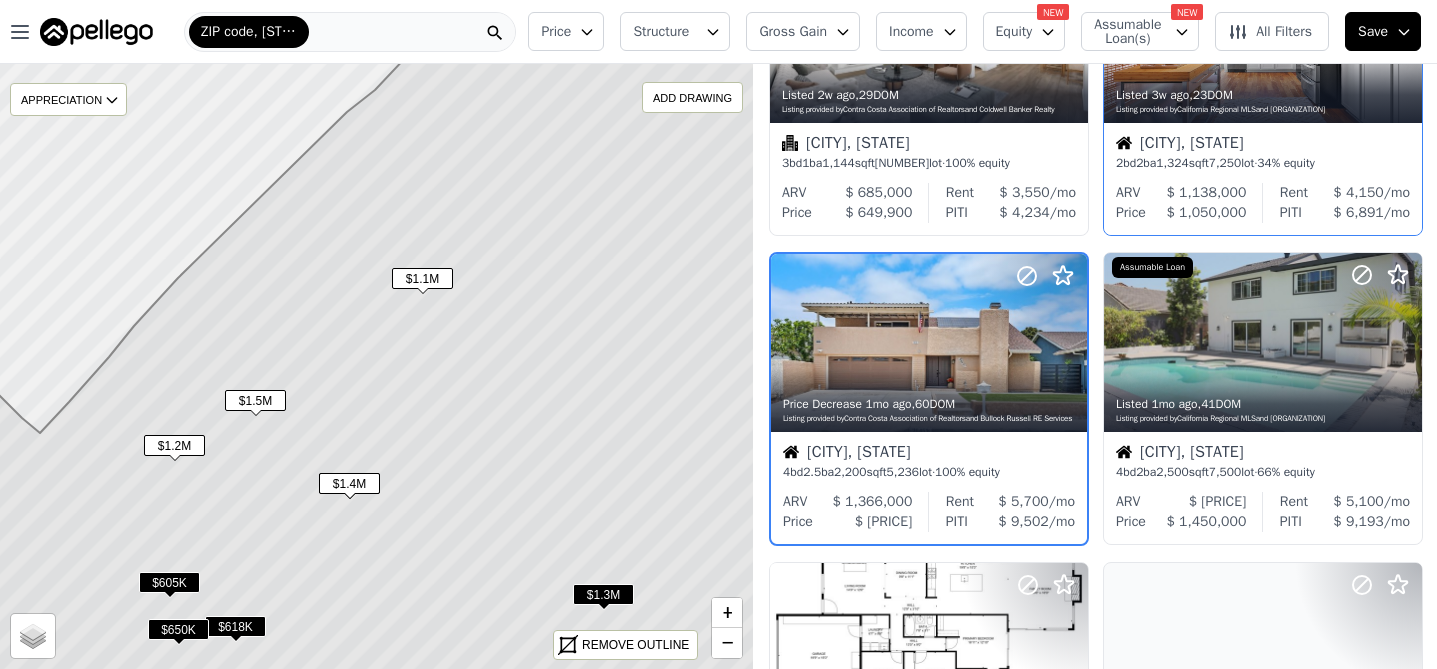 click on "$1.2M" at bounding box center (174, 445) 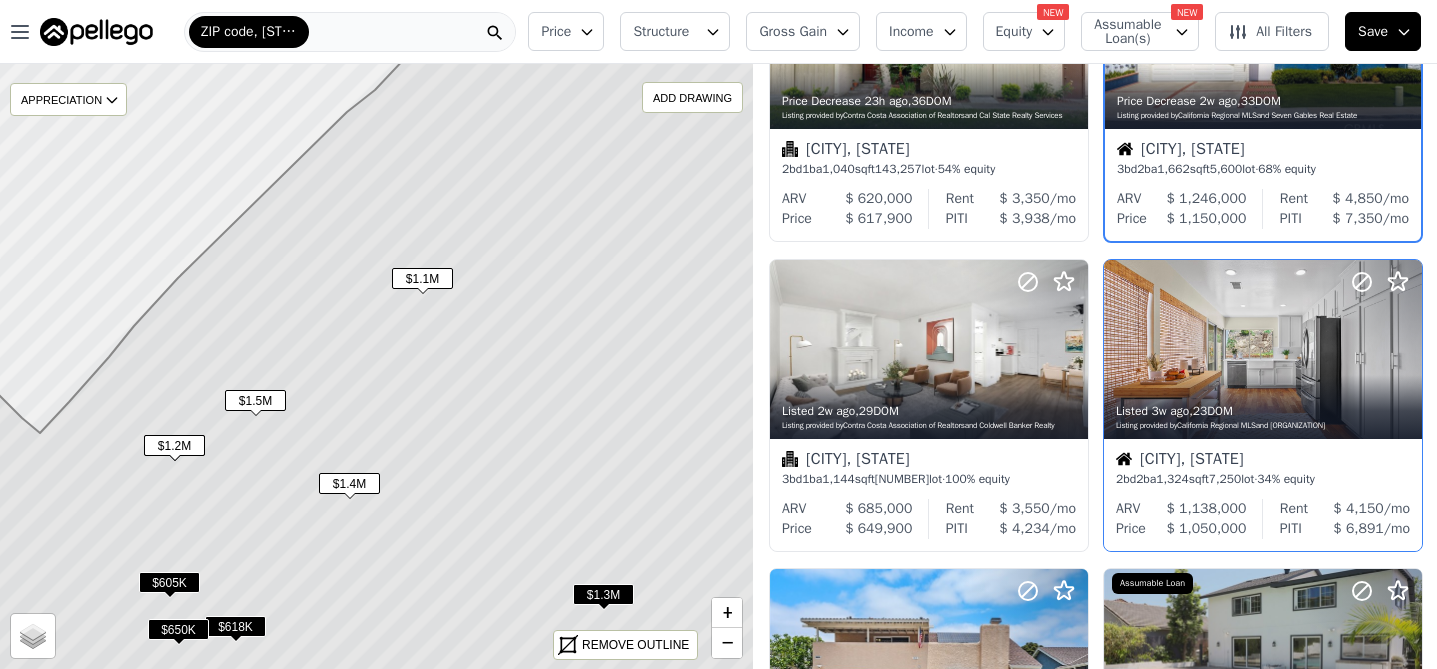 scroll, scrollTop: 0, scrollLeft: 0, axis: both 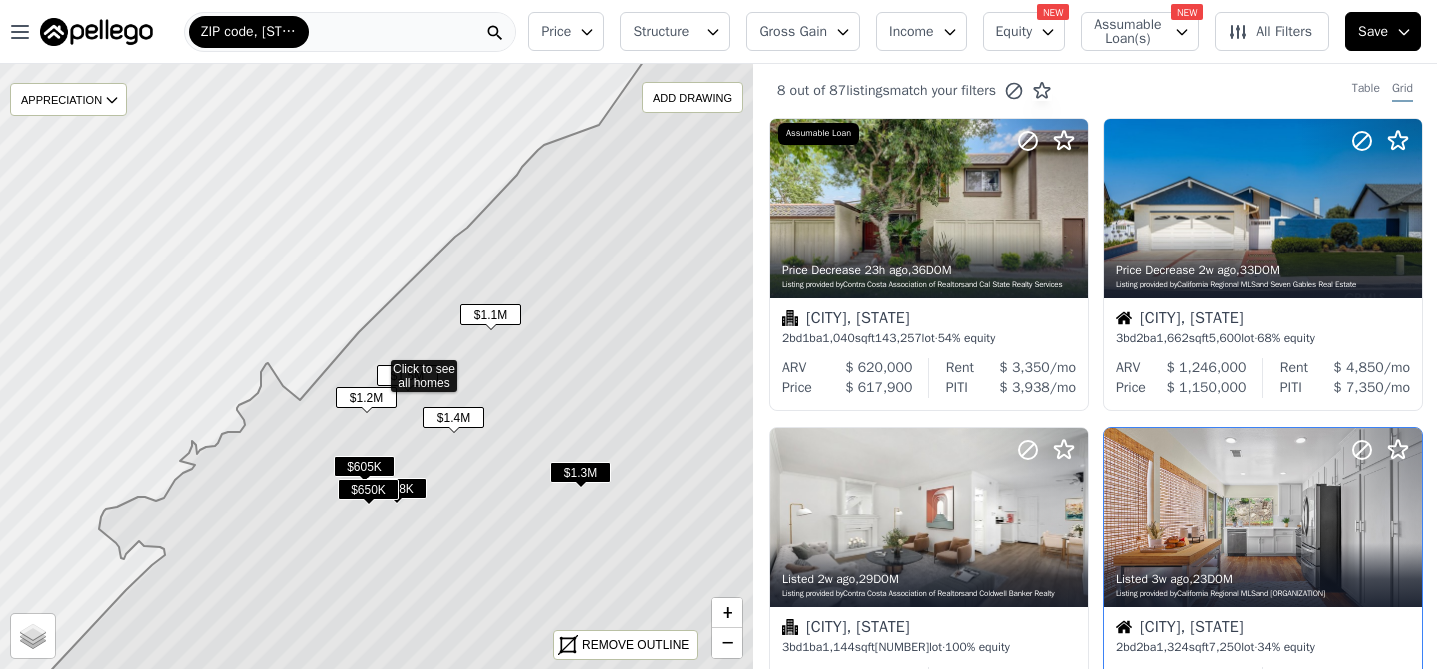 click on "$1.3M" at bounding box center (580, 472) 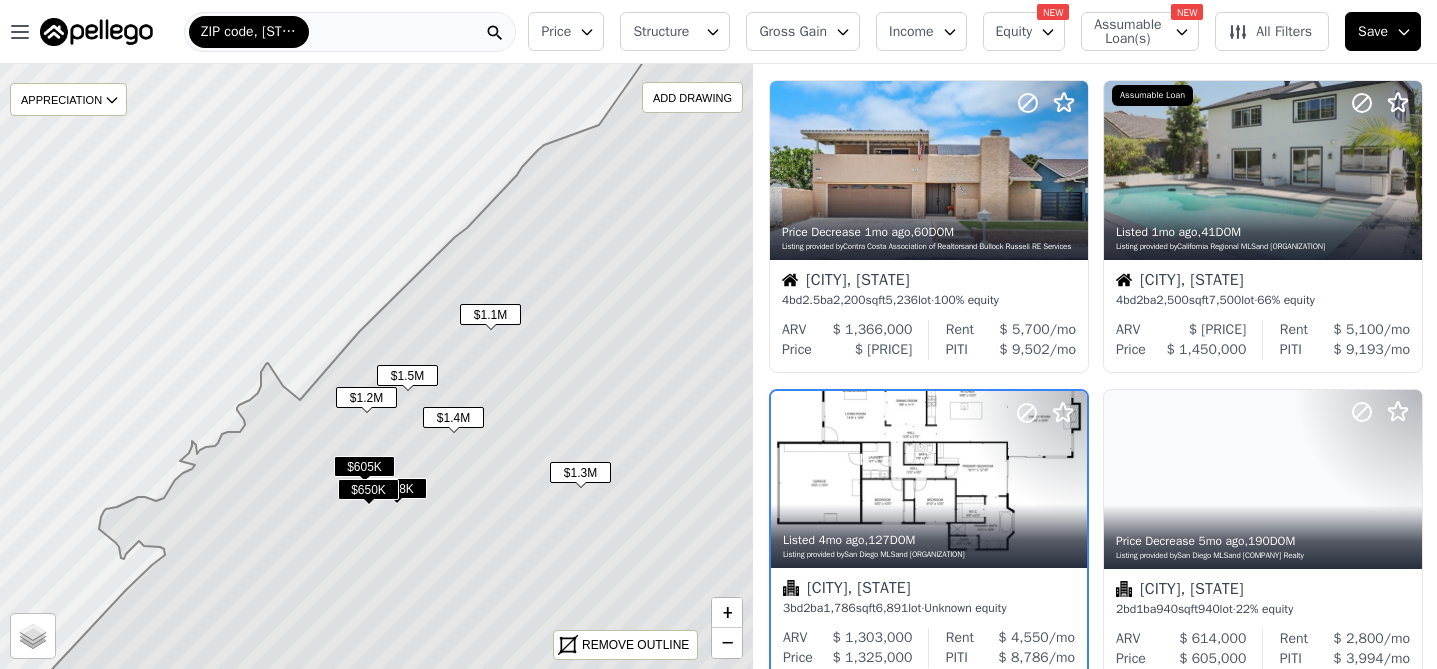 scroll, scrollTop: 793, scrollLeft: 0, axis: vertical 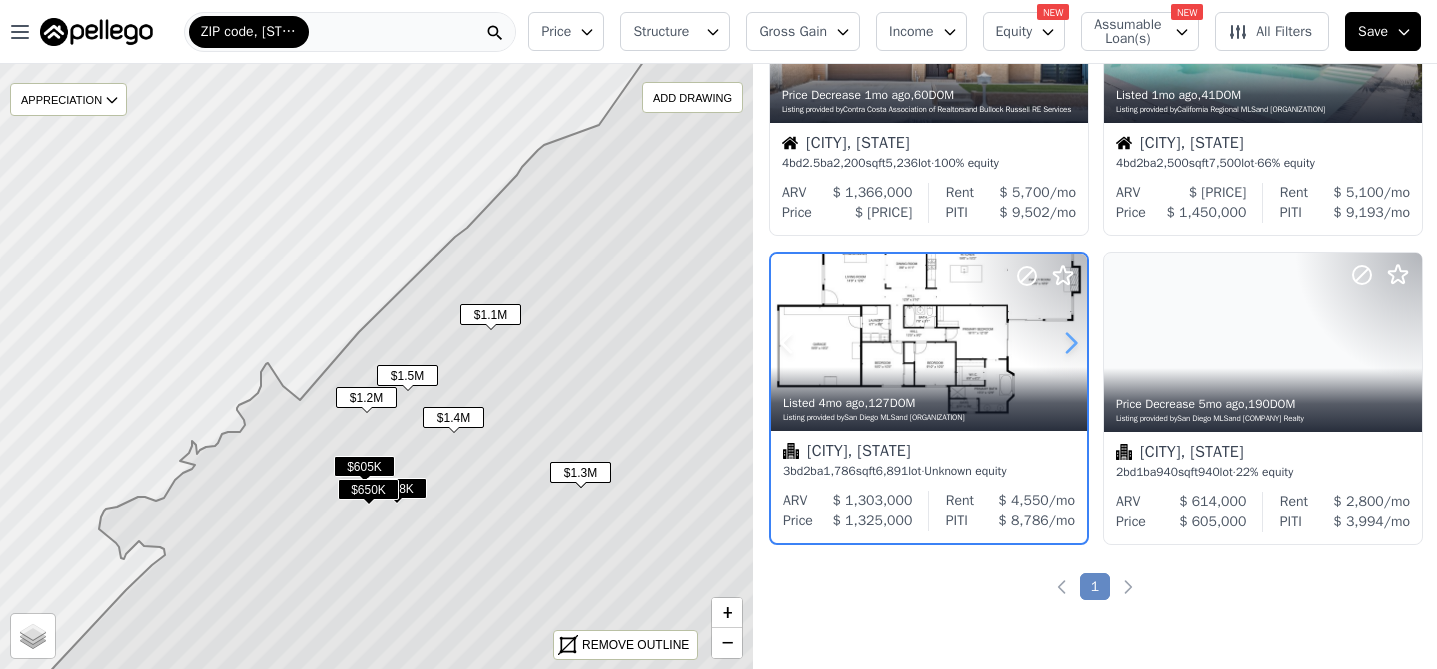 click 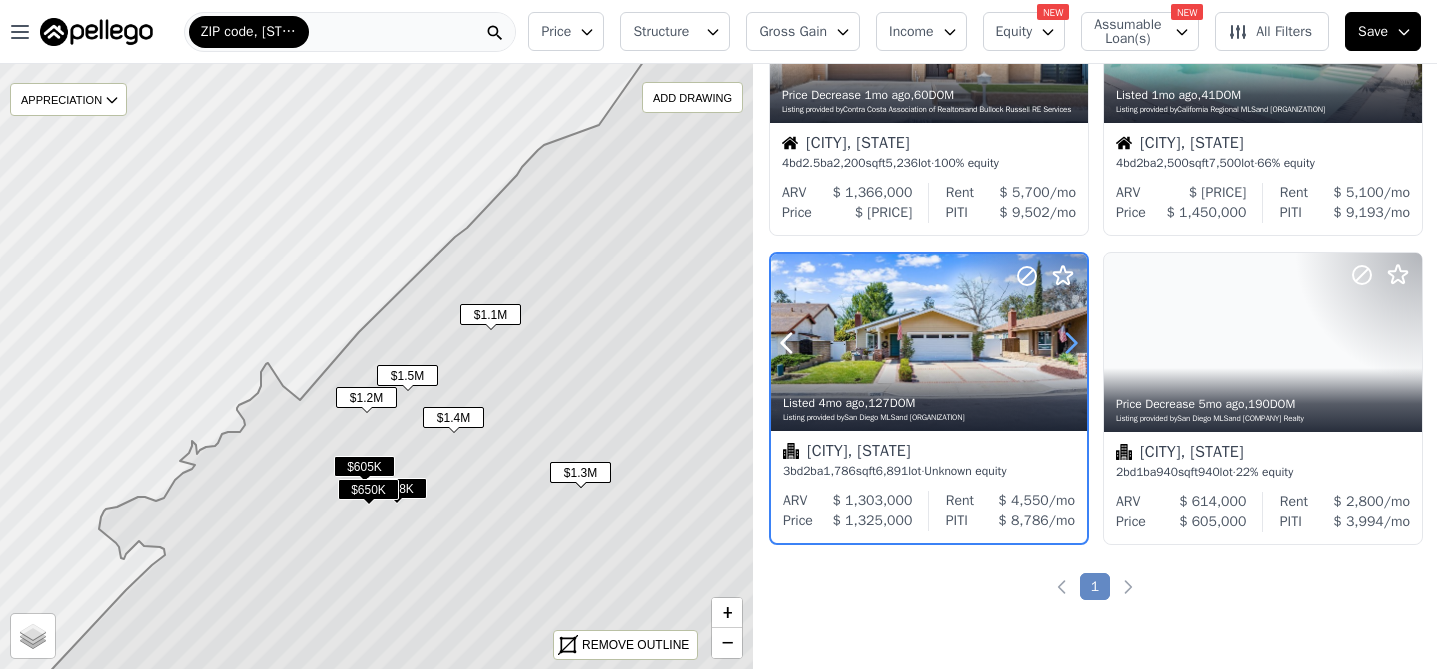 click 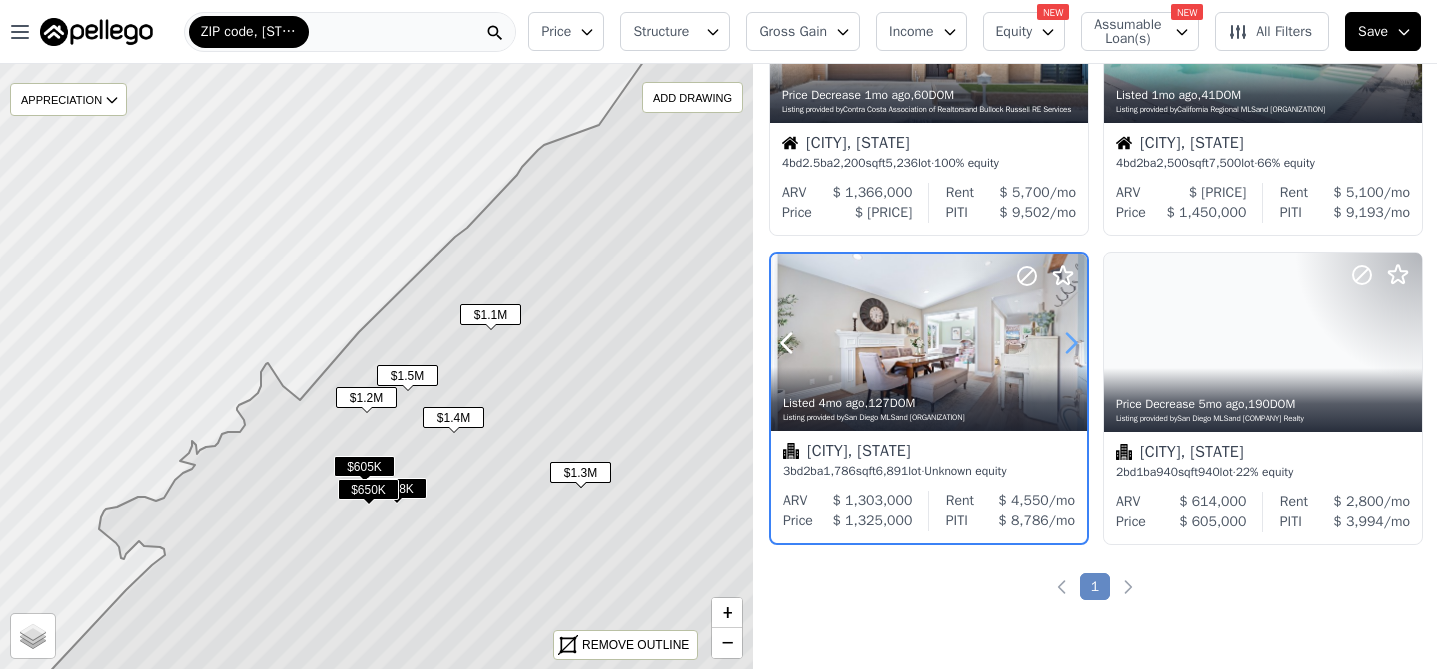 click 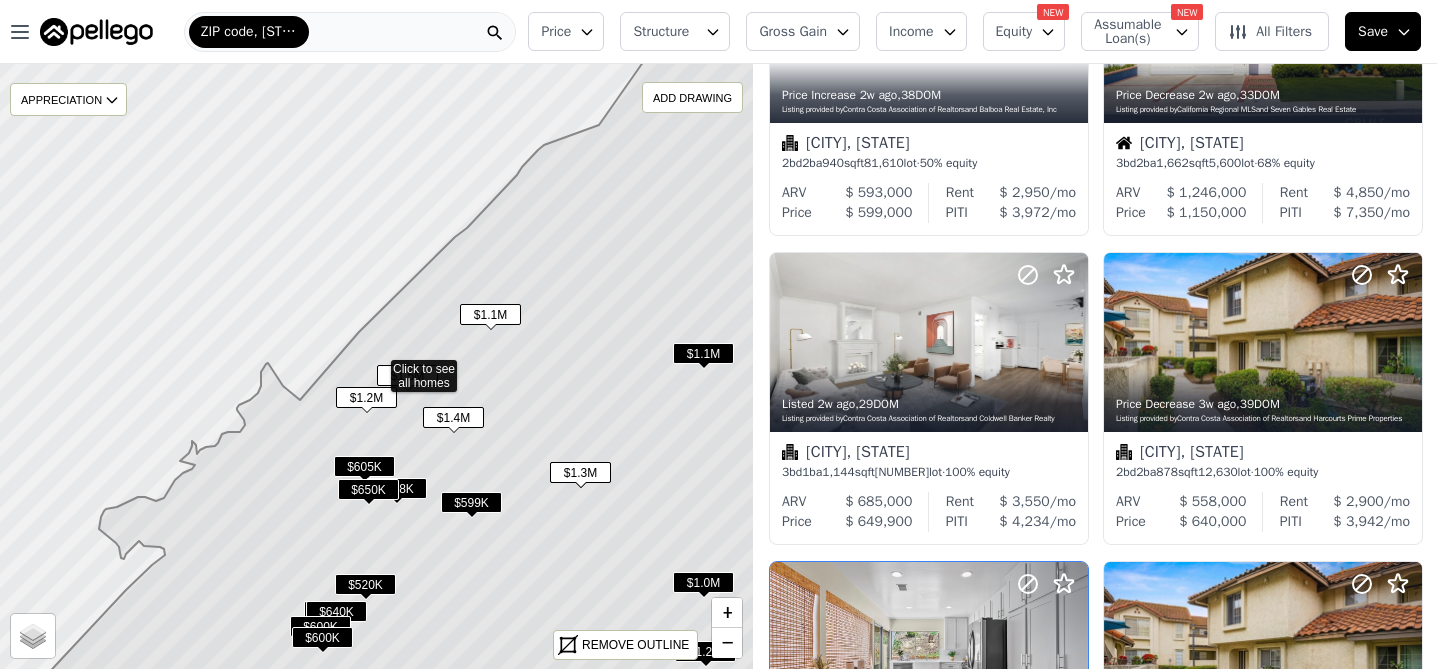 scroll, scrollTop: 1719, scrollLeft: 0, axis: vertical 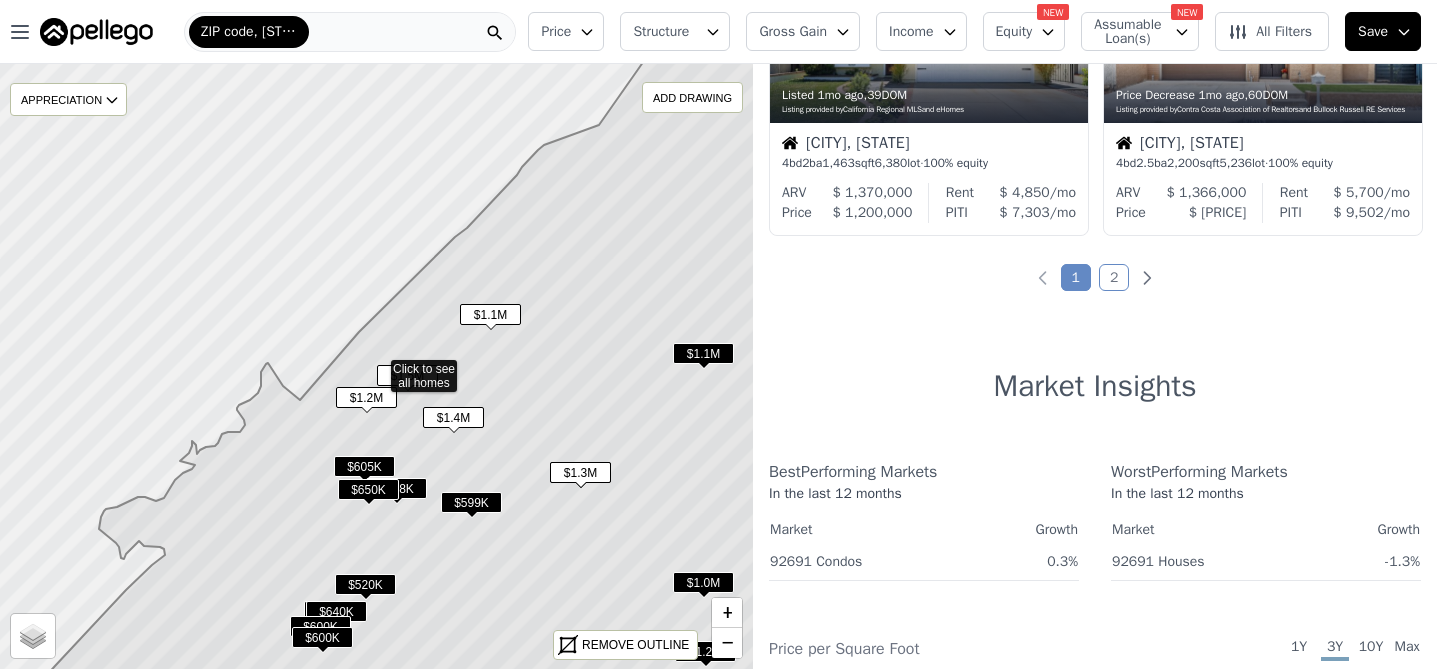 click on "[NUMBER]   out of   [NUMBER]  listings  match your filters Table Grid Price Decrease   [TIME] ,  [NUMBER]  DOM Listing provided by  [ORGANIZATION]  and [ORGANIZATION] [CITY], [STATE] [NUMBER] bd  [NUMBER] ba  [NUMBER] sqft  [NUMBER] lot  ·  [PERCENTAGE]%   equity ARV $ [PRICE] Price $ [PRICE] Rent $ [PRICE] /mo PITI $ [PRICE] /mo Price Decrease   [TIME] ,  [NUMBER]  DOM Listing provided by  [ORGANIZATION]  and [ORGANIZATION] [CITY], [STATE] [NUMBER] bd  [NUMBER] ba  [NUMBER] sqft  [NUMBER] lot  ·  [PERCENTAGE]%   equity ARV $ [PRICE] Price $ [PRICE] Rent $ [PRICE] /mo PITI $ [PRICE] /mo Price Decrease   [TIME] ,  [NUMBER]  DOM Listing provided by  [ORGANIZATION]  and [ORGANIZATION] [CITY], [STATE] [NUMBER] bd  [NUMBER] ba  [NUMBER] sqft  [NUMBER] lot  ·  [PERCENTAGE]%   equity ARV $ [PRICE] Price $ [PRICE] Rent $ [PRICE] /mo PITI $ [PRICE] /mo Listed   [TIME] ,  [NUMBER]  DOM Listing provided by  [ORGANIZATION]  and [ORGANIZATION] [CITY], [STATE] [NUMBER] bd  [NUMBER] ba  [NUMBER] sqft  [NUMBER]" at bounding box center (1095, 398) 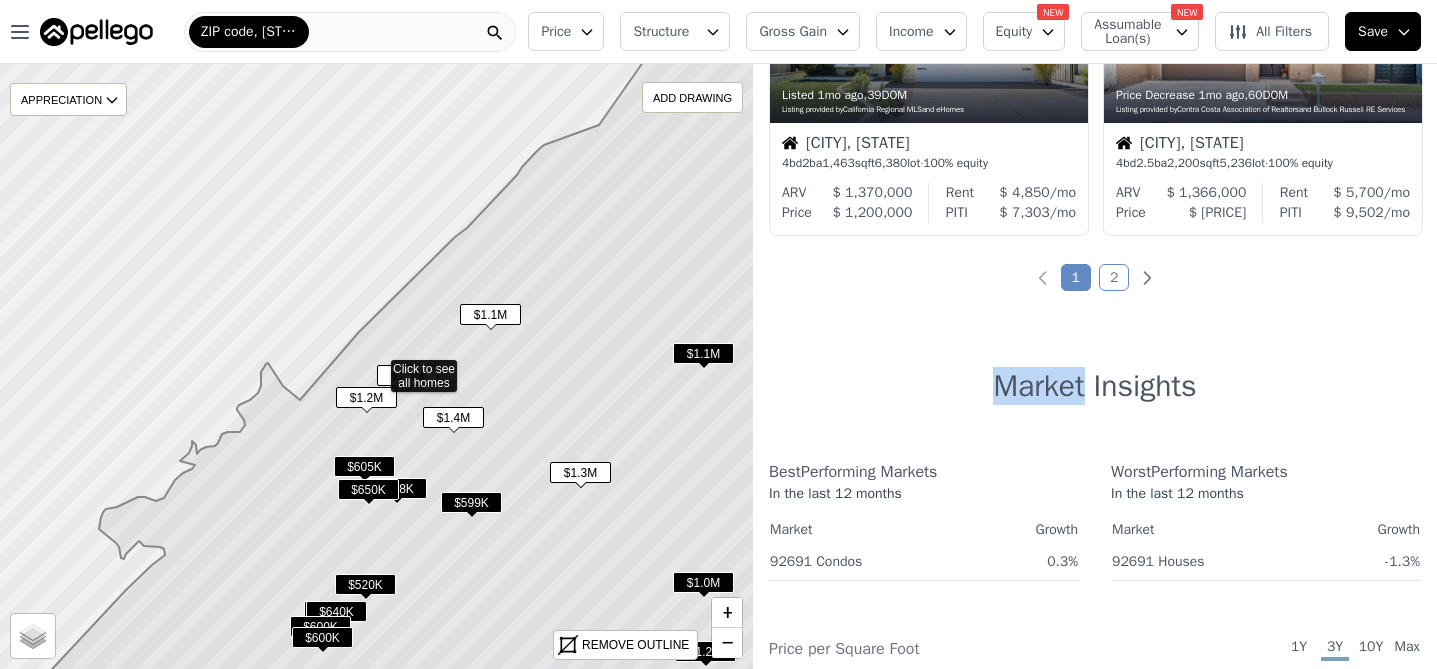 click on "$1.1M" at bounding box center [703, 353] 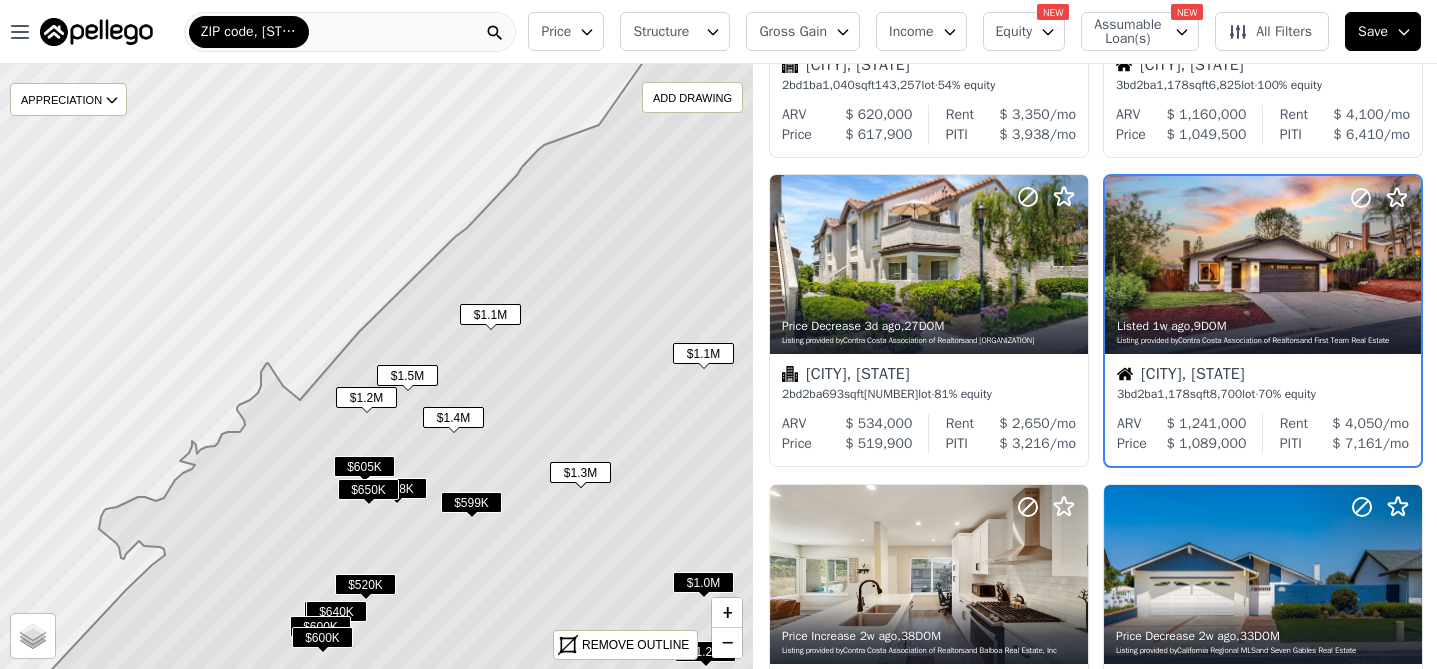 scroll, scrollTop: 175, scrollLeft: 0, axis: vertical 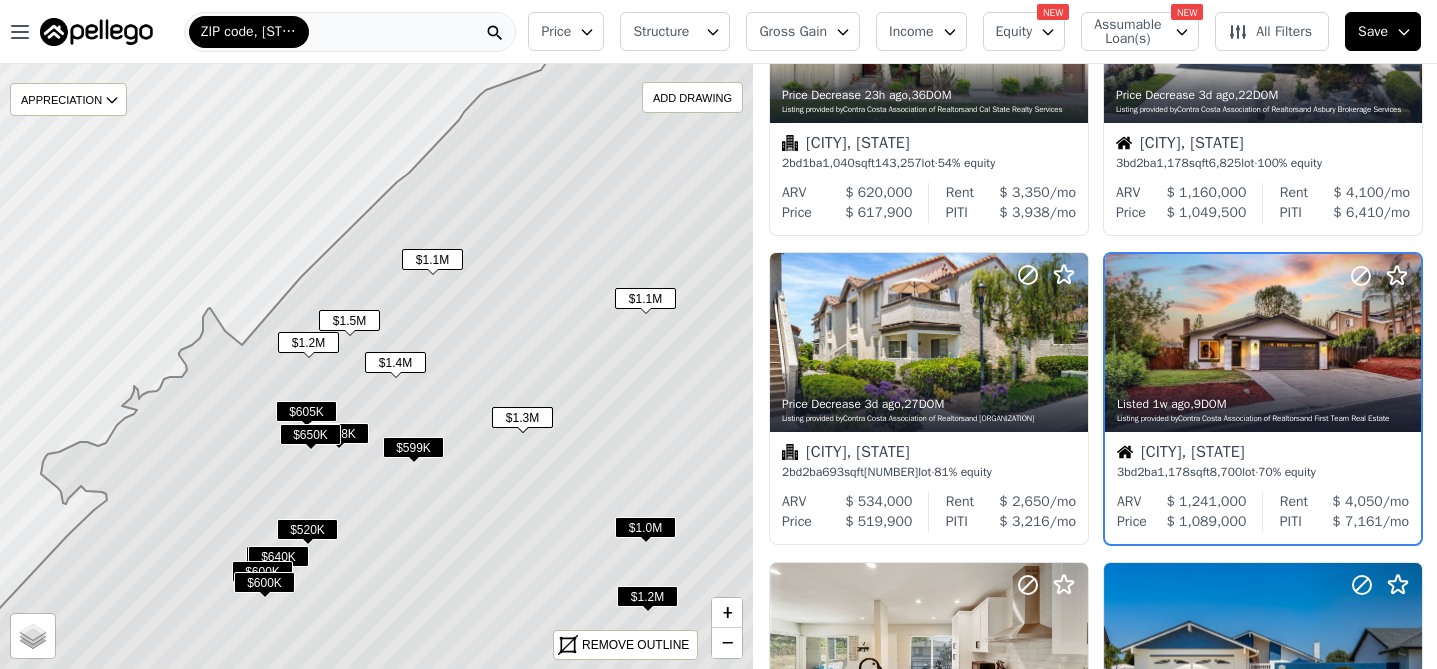 drag, startPoint x: 701, startPoint y: 423, endPoint x: 643, endPoint y: 368, distance: 79.93122 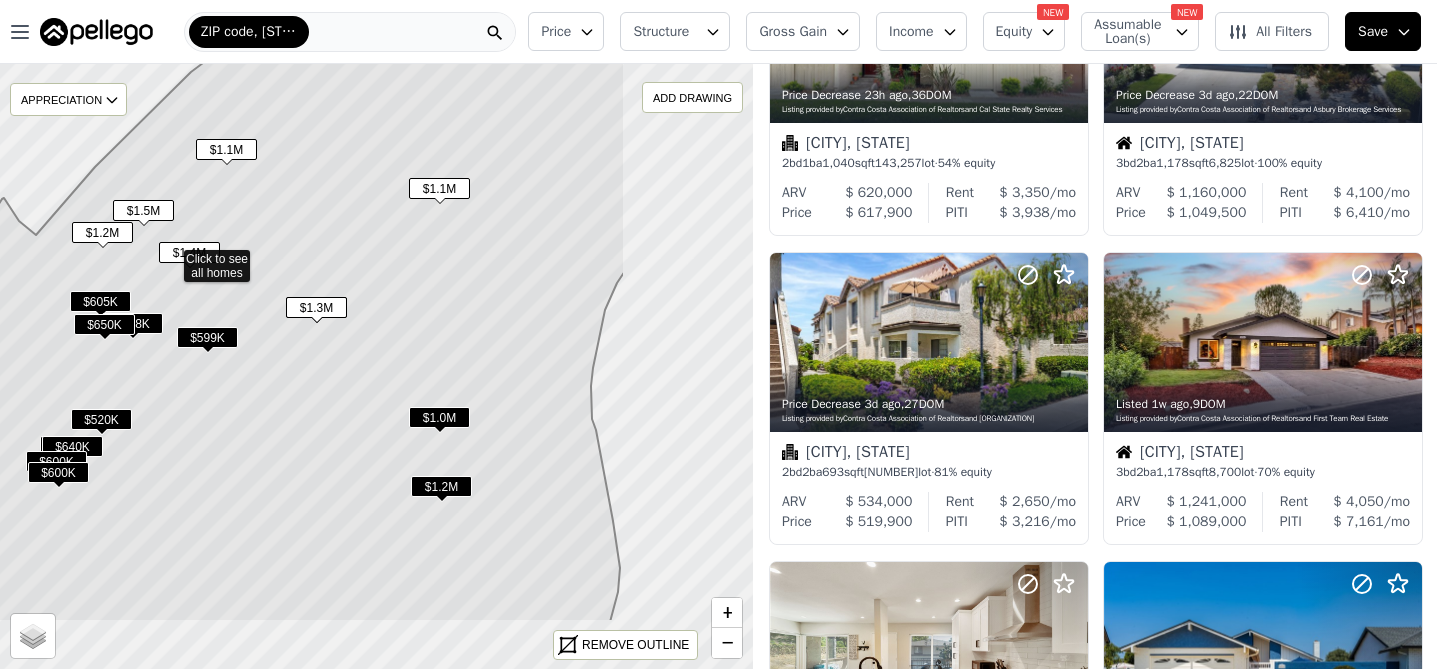 drag, startPoint x: 680, startPoint y: 444, endPoint x: 475, endPoint y: 335, distance: 232.17665 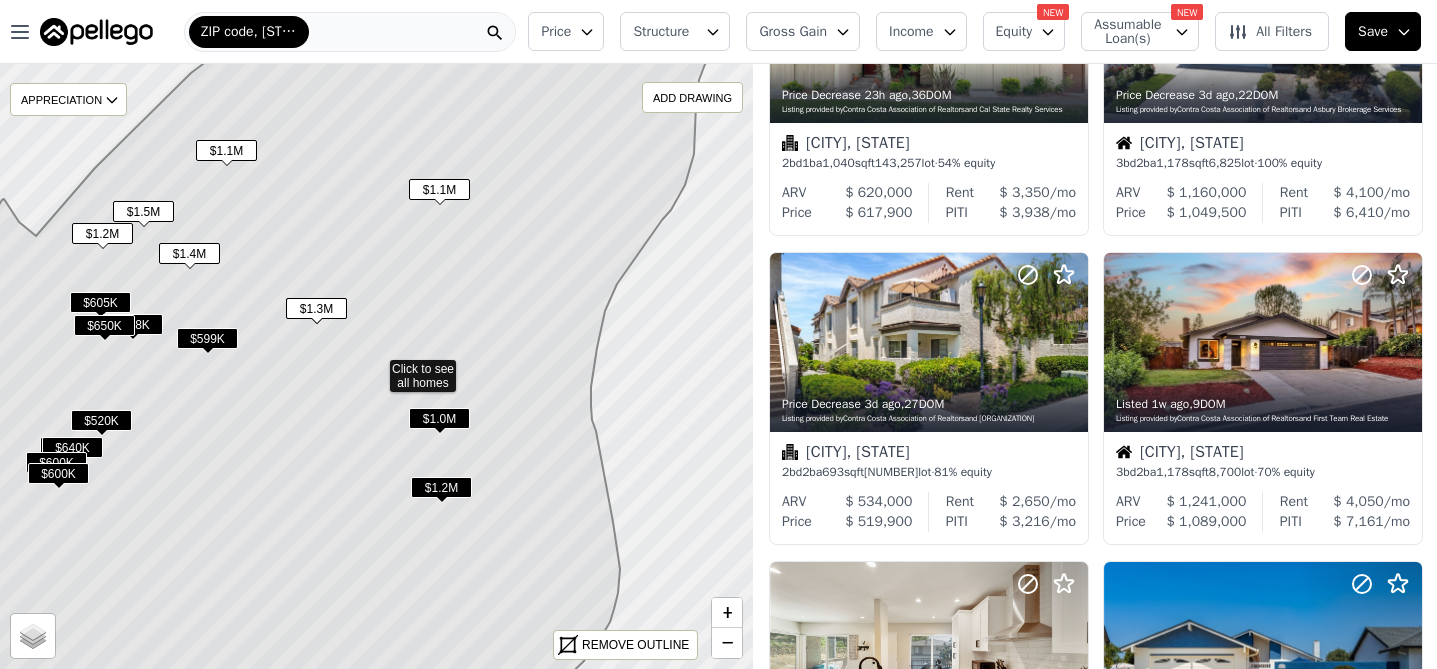 click on "$1.2M" at bounding box center [441, 487] 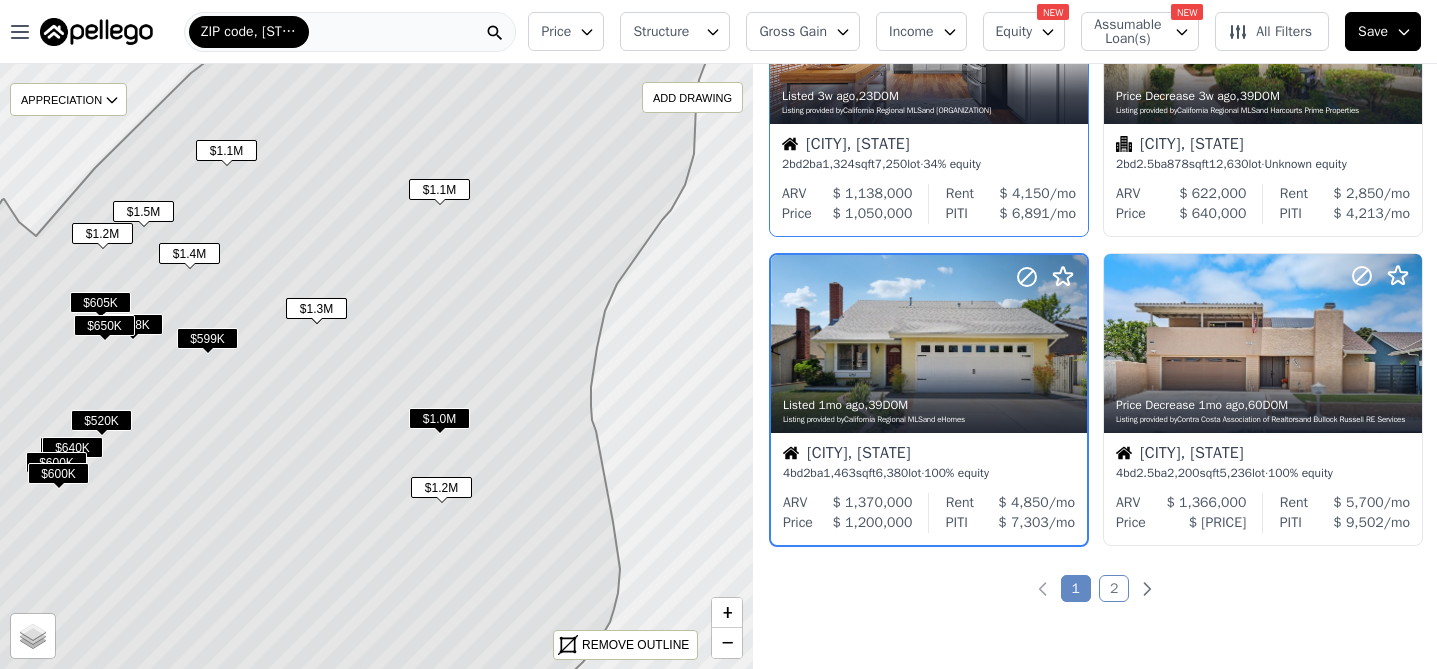 scroll, scrollTop: 1411, scrollLeft: 0, axis: vertical 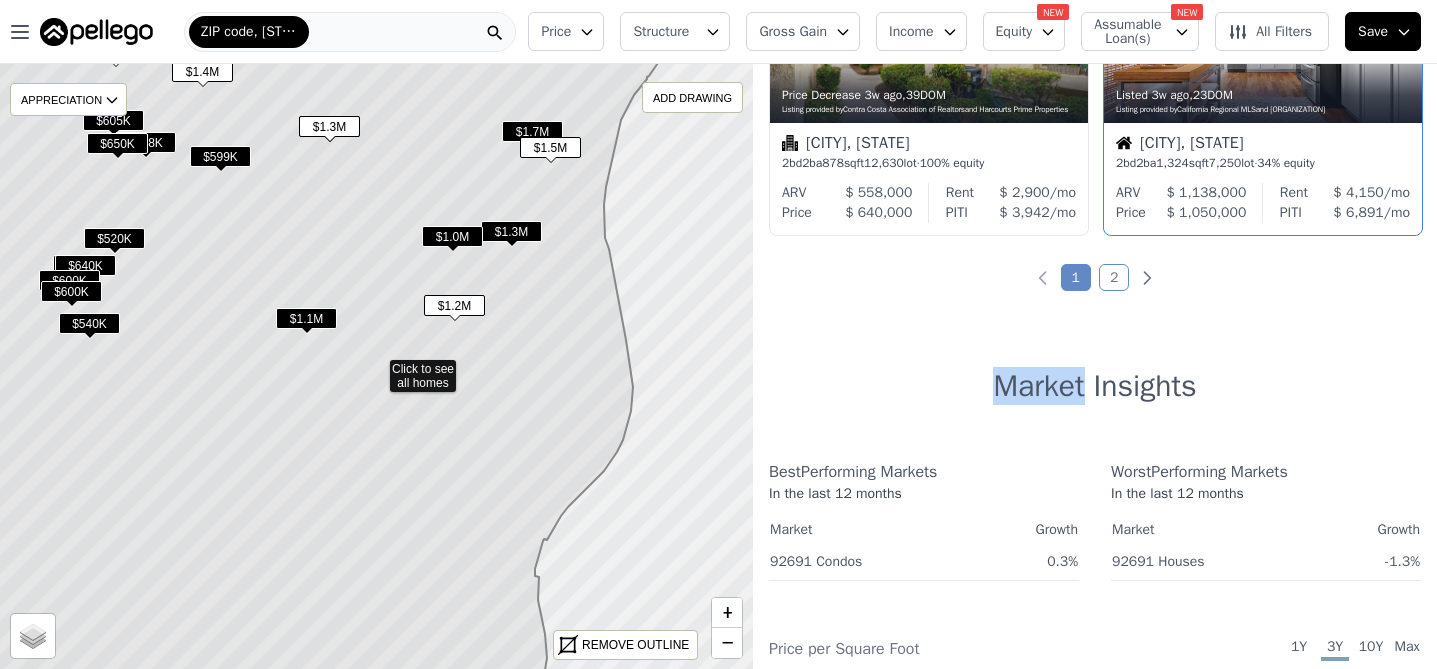 click on "$1.3M" at bounding box center (511, 231) 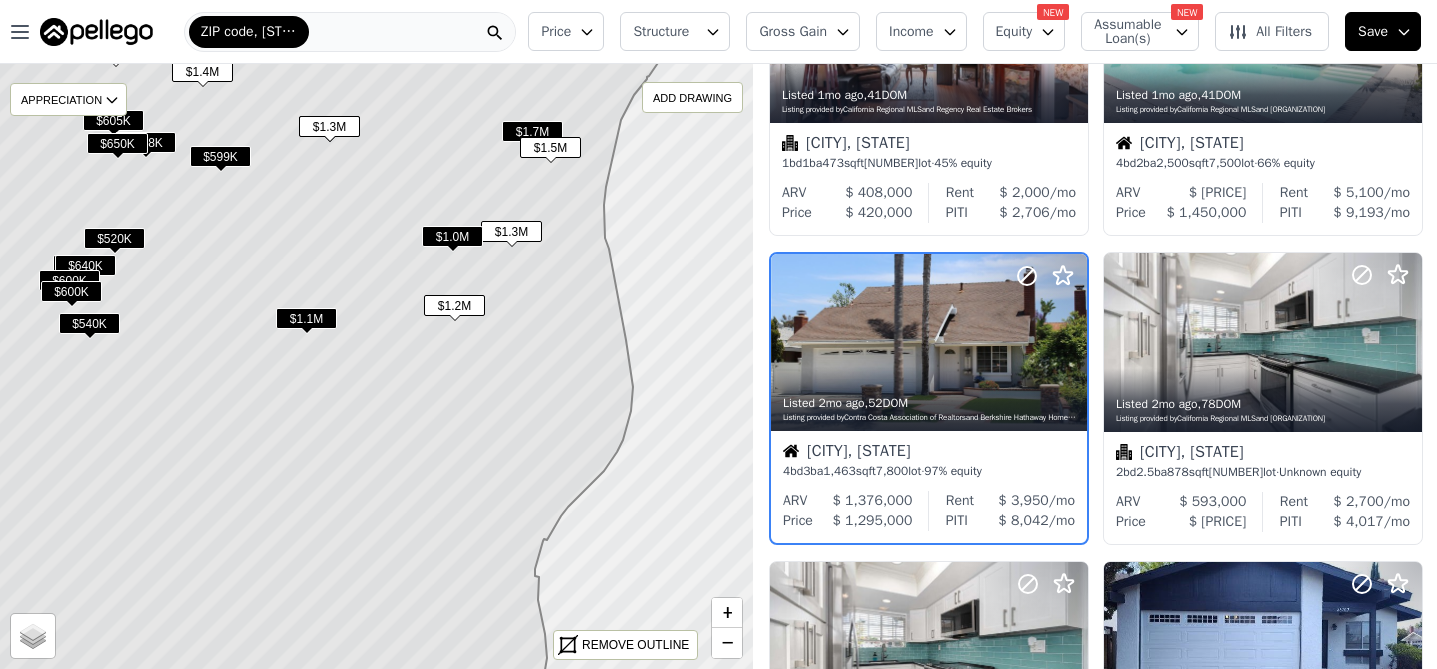 scroll, scrollTop: 1411, scrollLeft: 0, axis: vertical 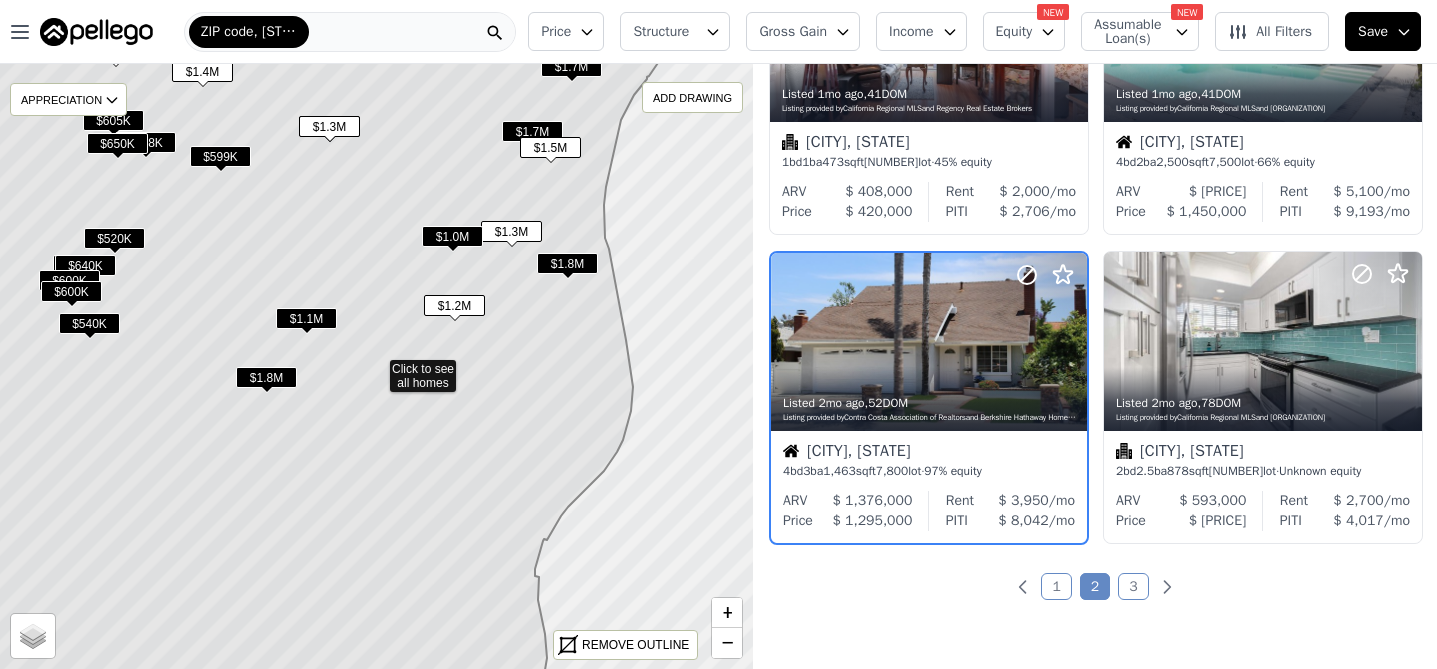 click on "$1.8M" at bounding box center (567, 263) 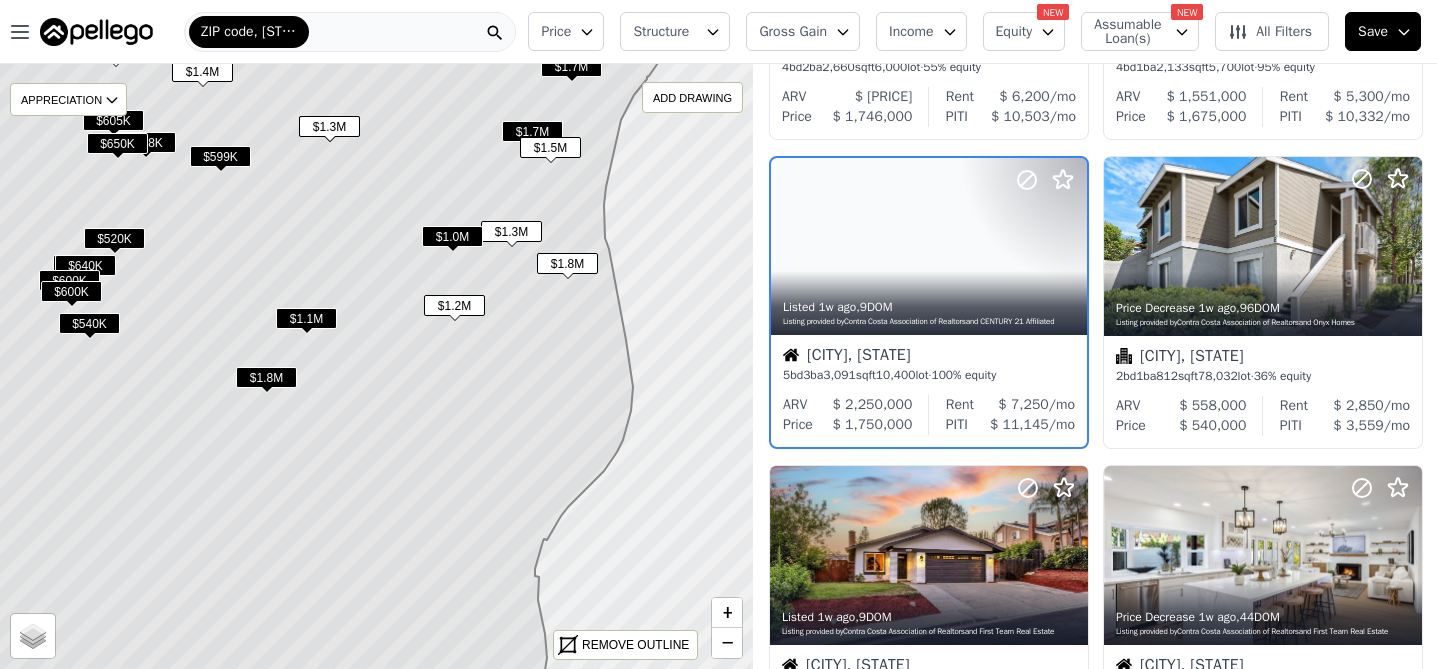 scroll, scrollTop: 793, scrollLeft: 0, axis: vertical 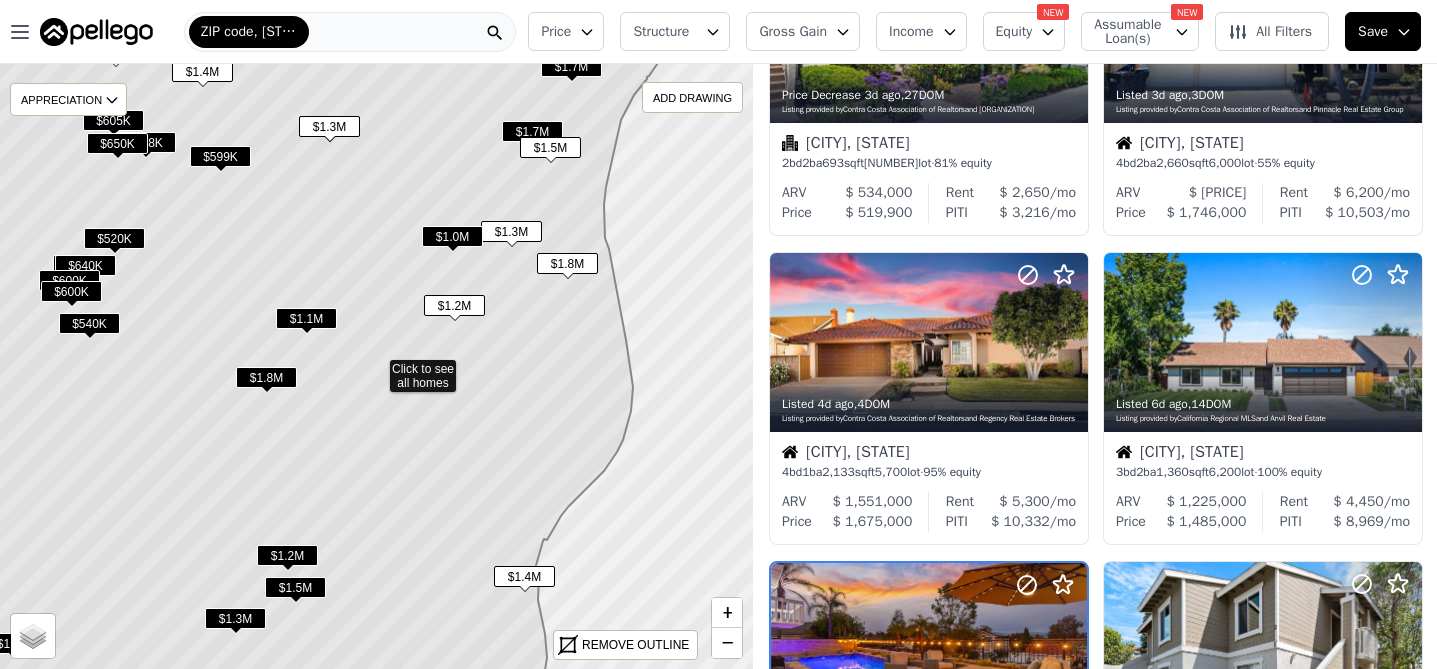 click on "$1.8M" at bounding box center (567, 263) 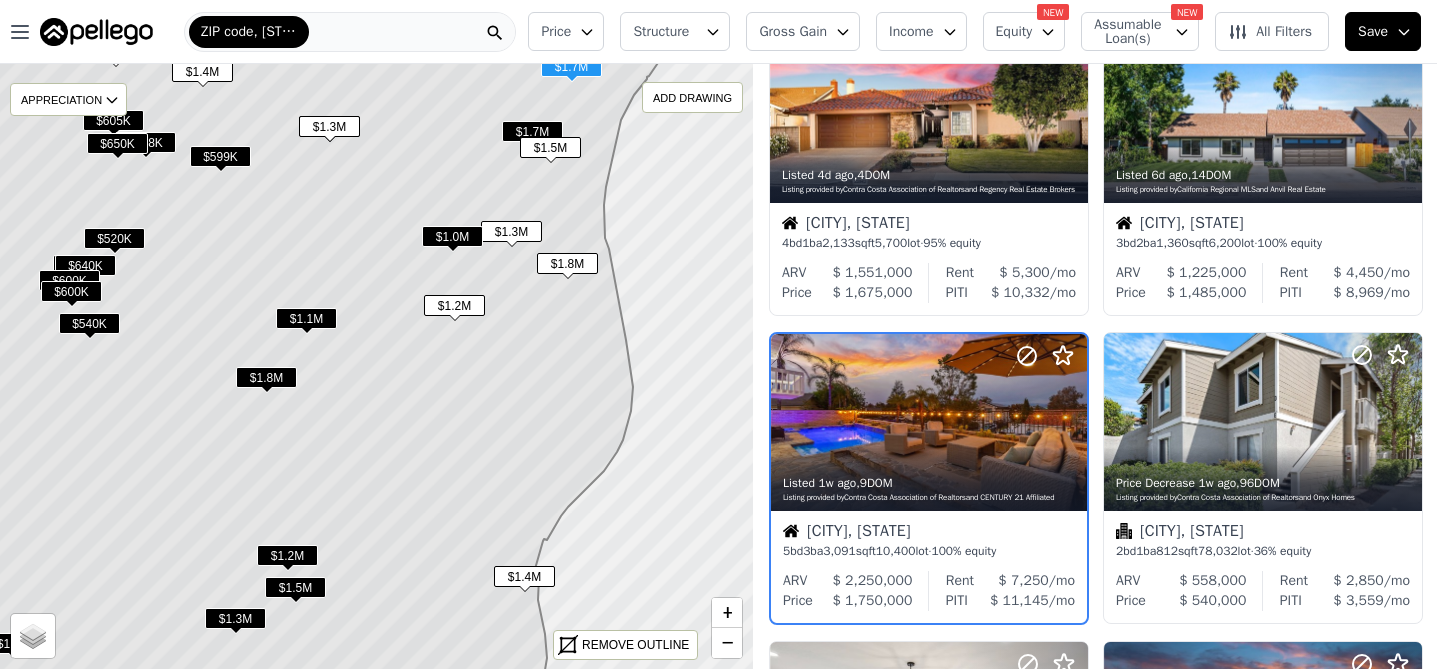 scroll, scrollTop: 1026, scrollLeft: 0, axis: vertical 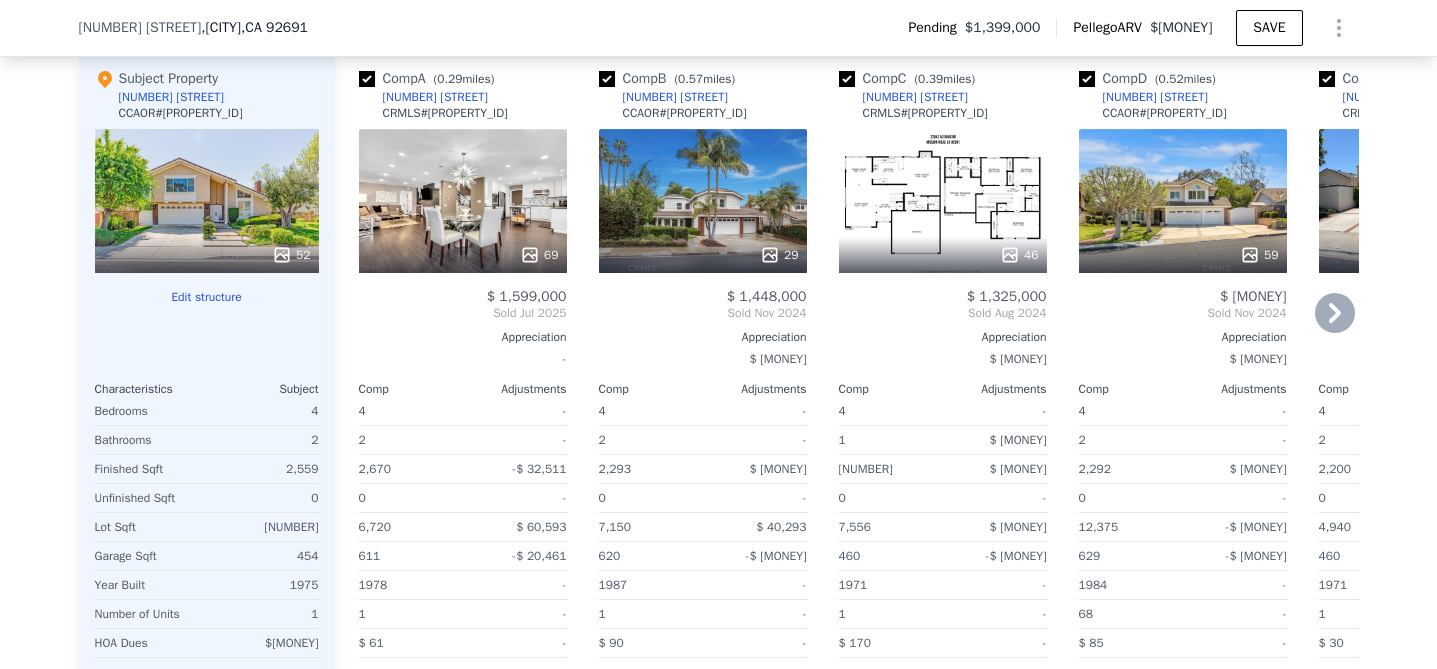 click 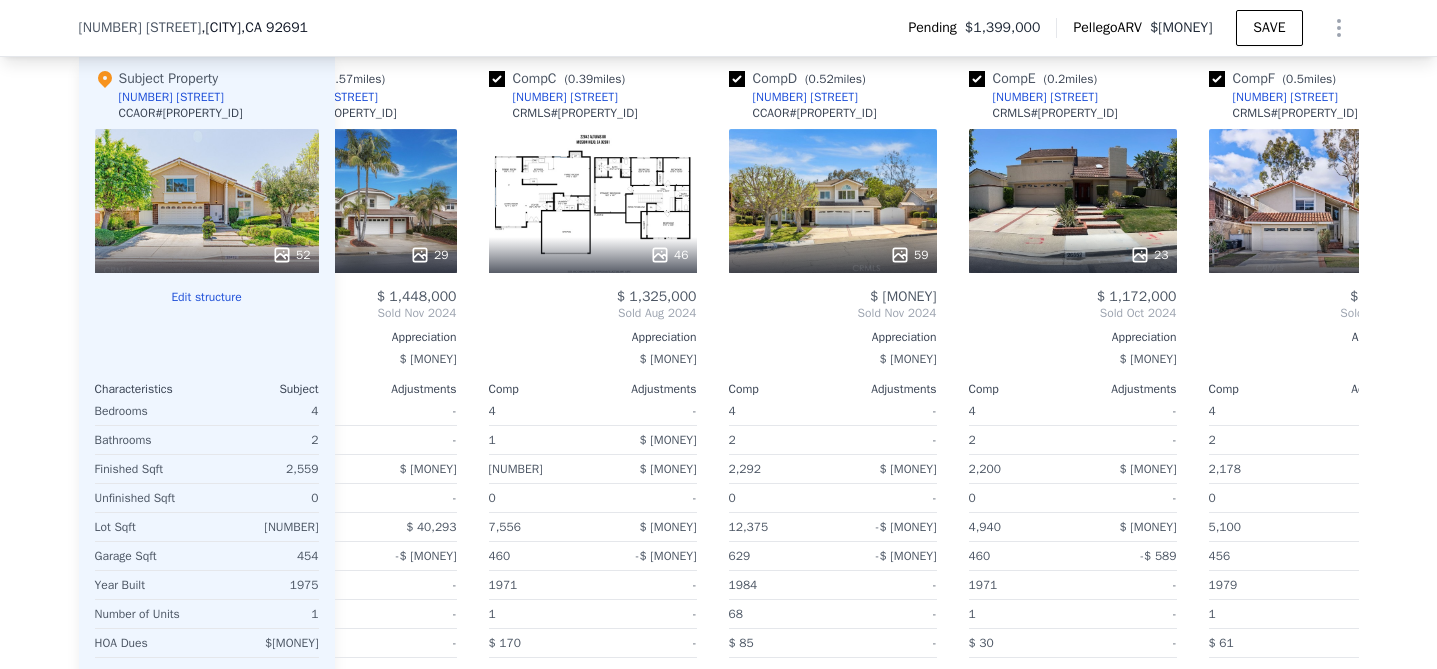 scroll, scrollTop: 0, scrollLeft: 480, axis: horizontal 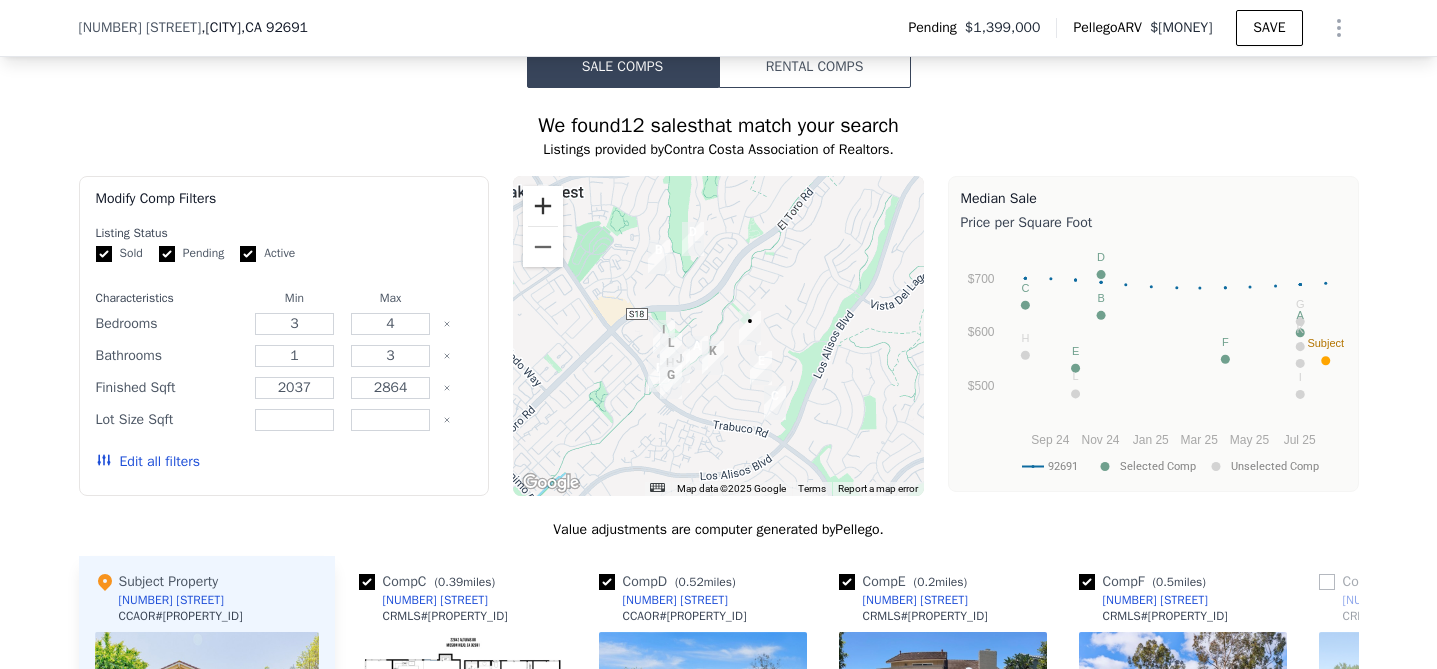 click at bounding box center (543, 206) 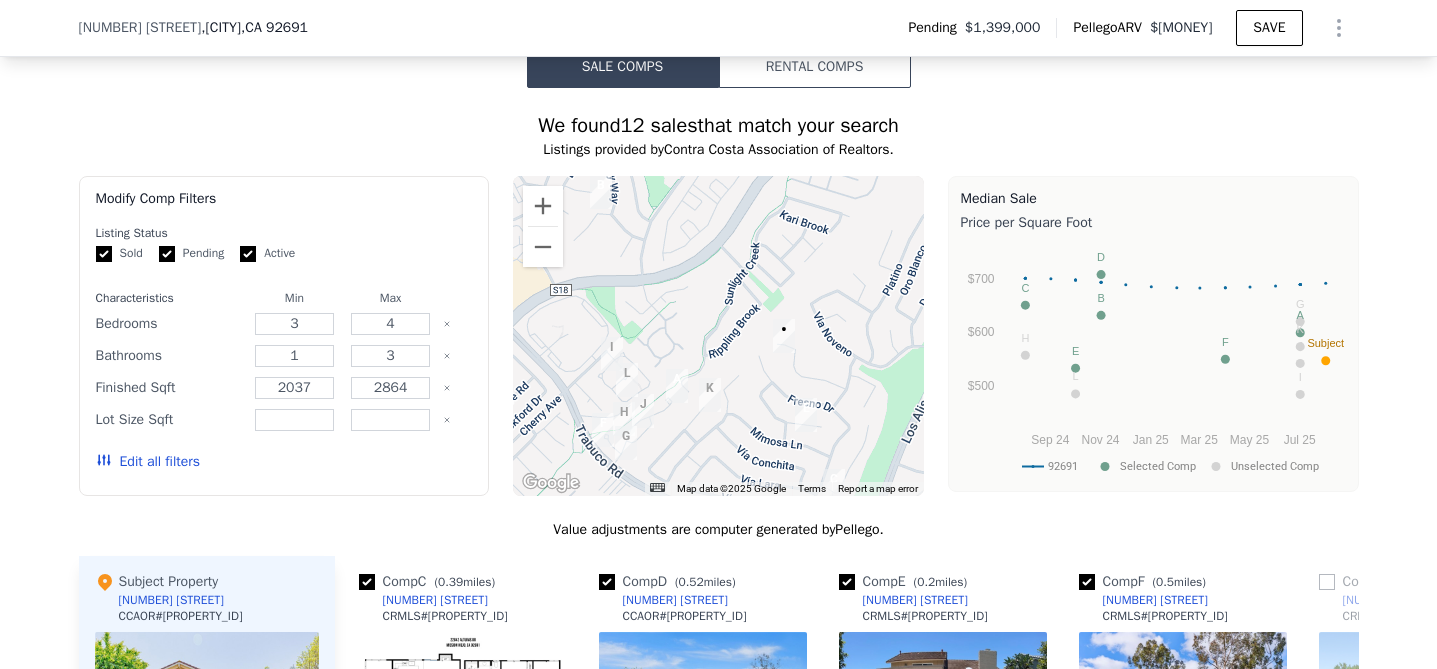 click at bounding box center [806, 415] 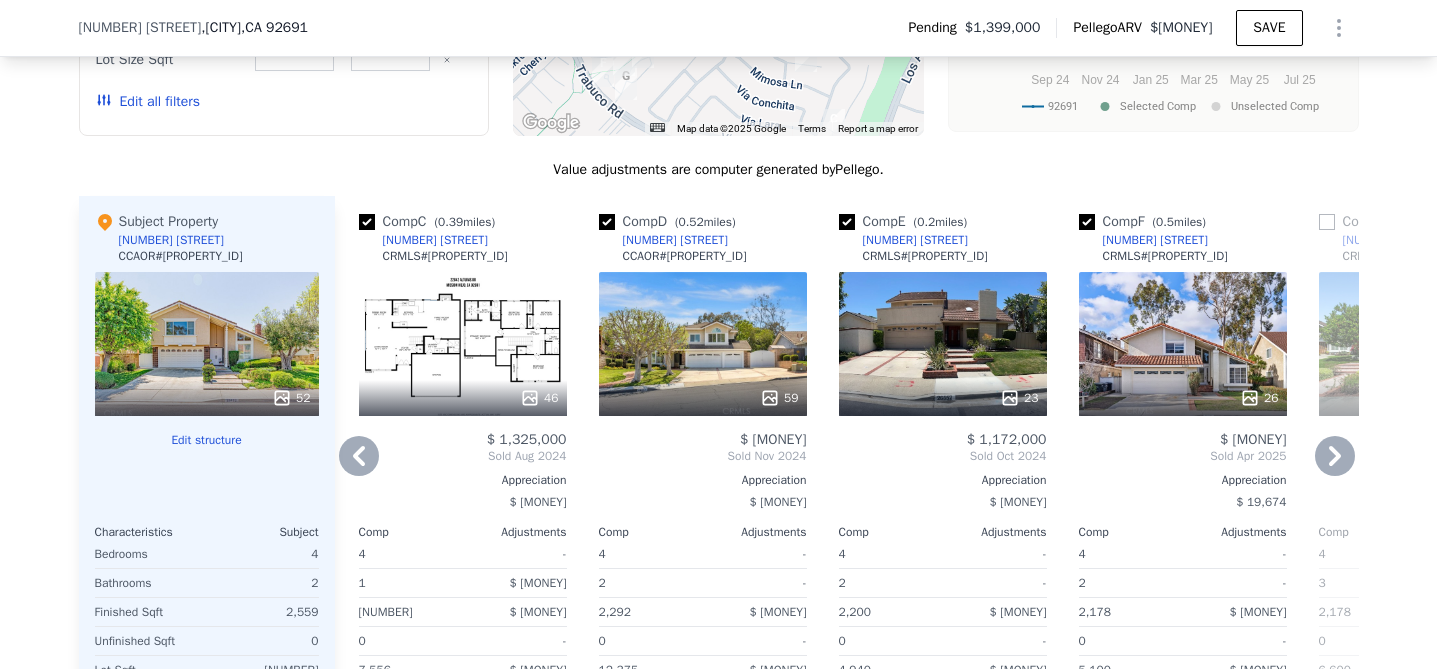 scroll, scrollTop: 2085, scrollLeft: 0, axis: vertical 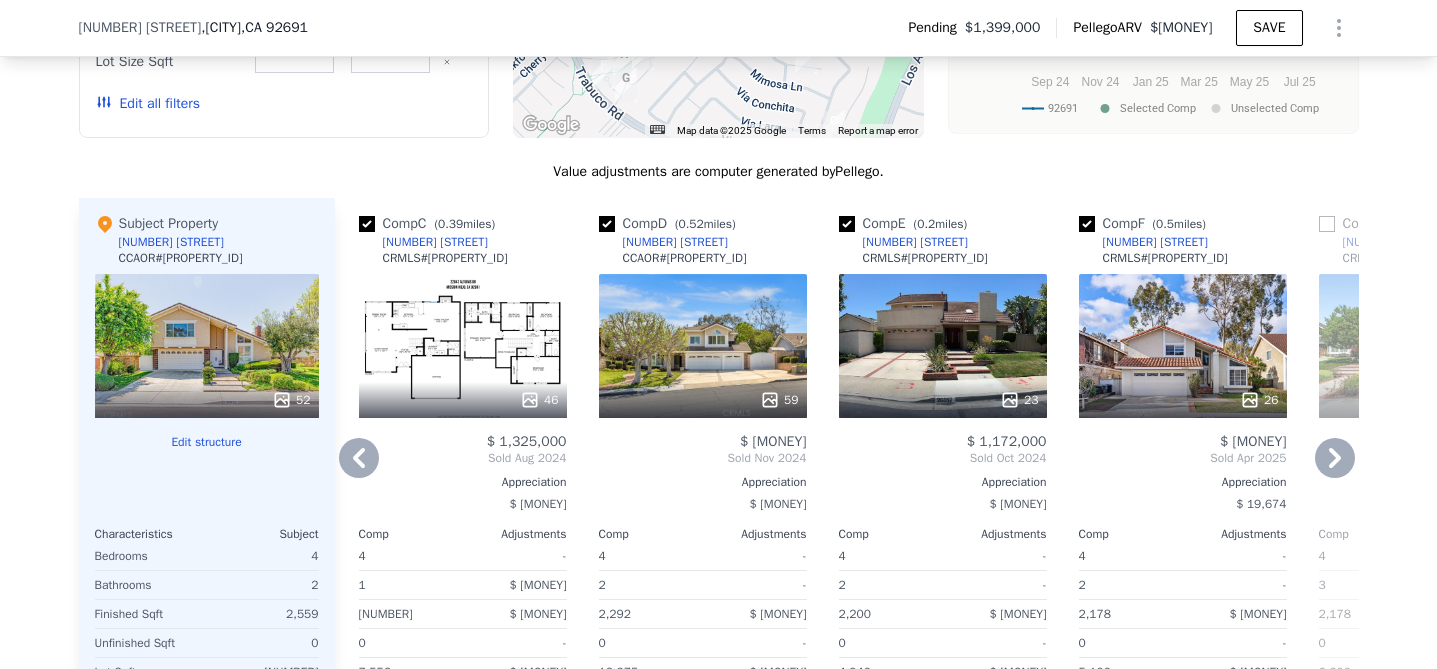 click 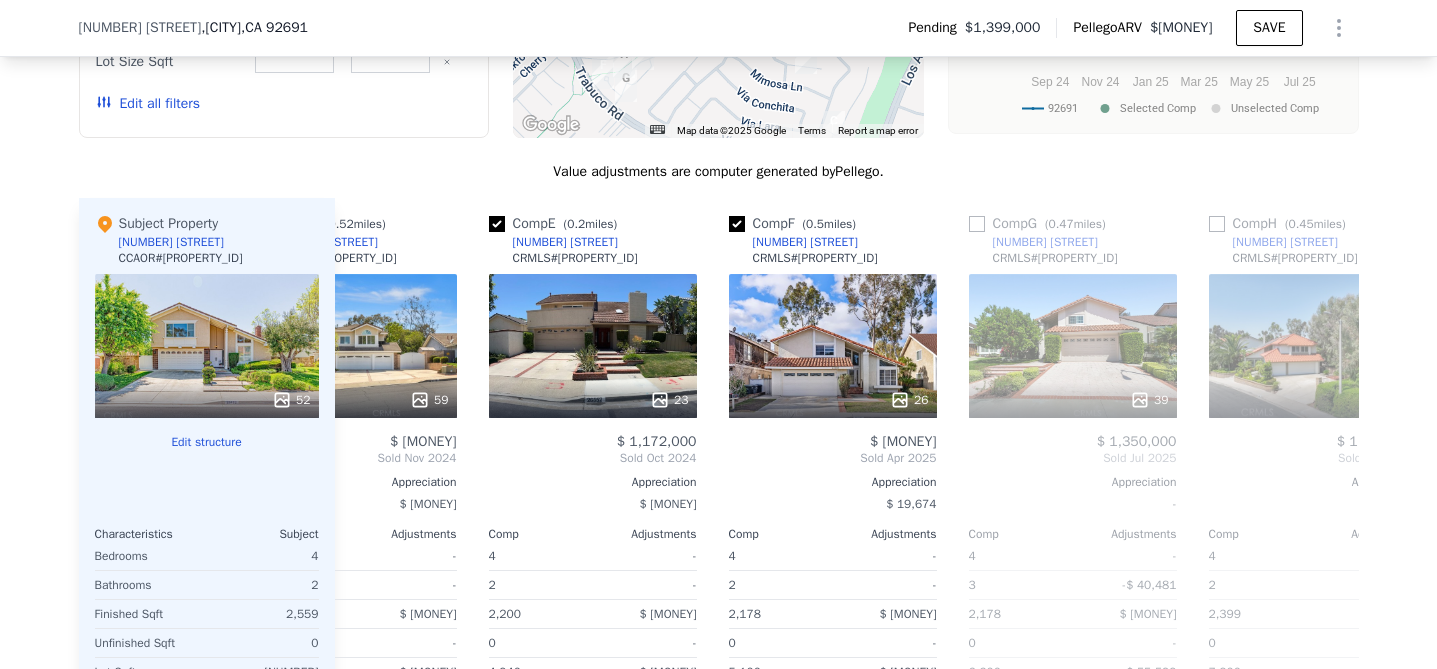 scroll, scrollTop: 0, scrollLeft: 960, axis: horizontal 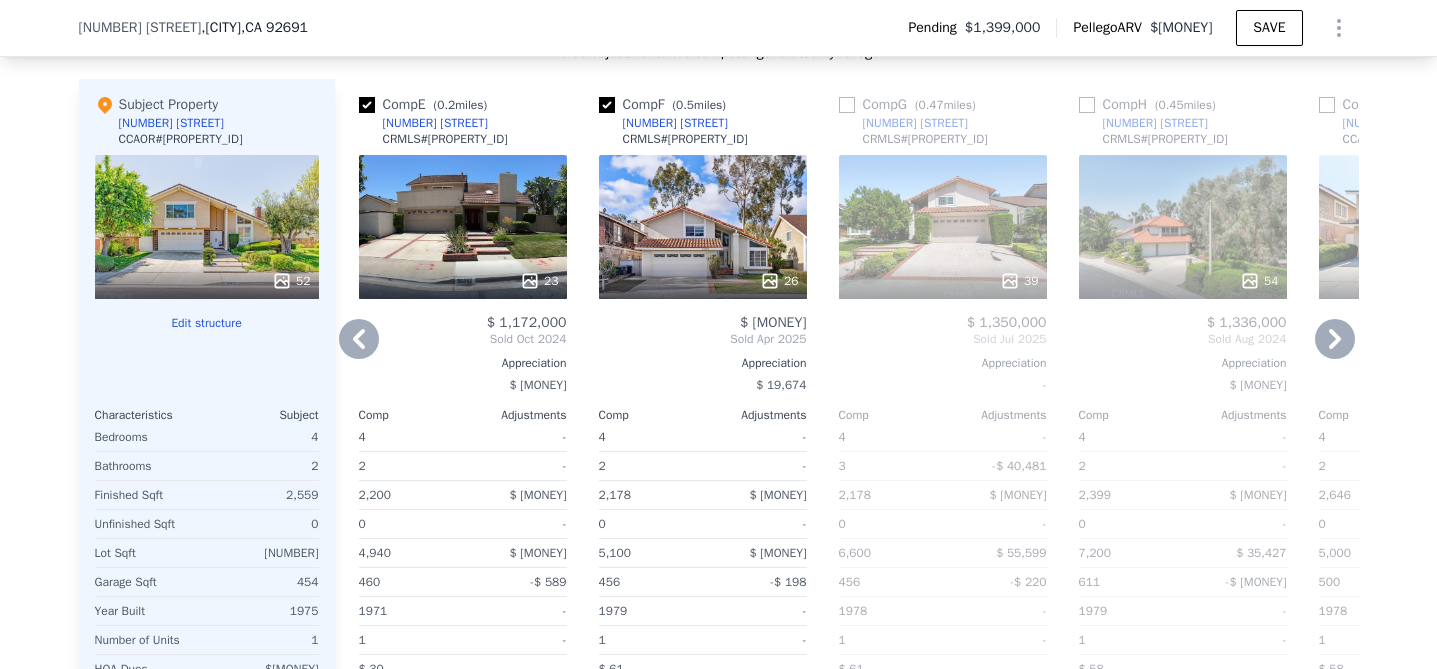 click on "39" at bounding box center [943, 281] 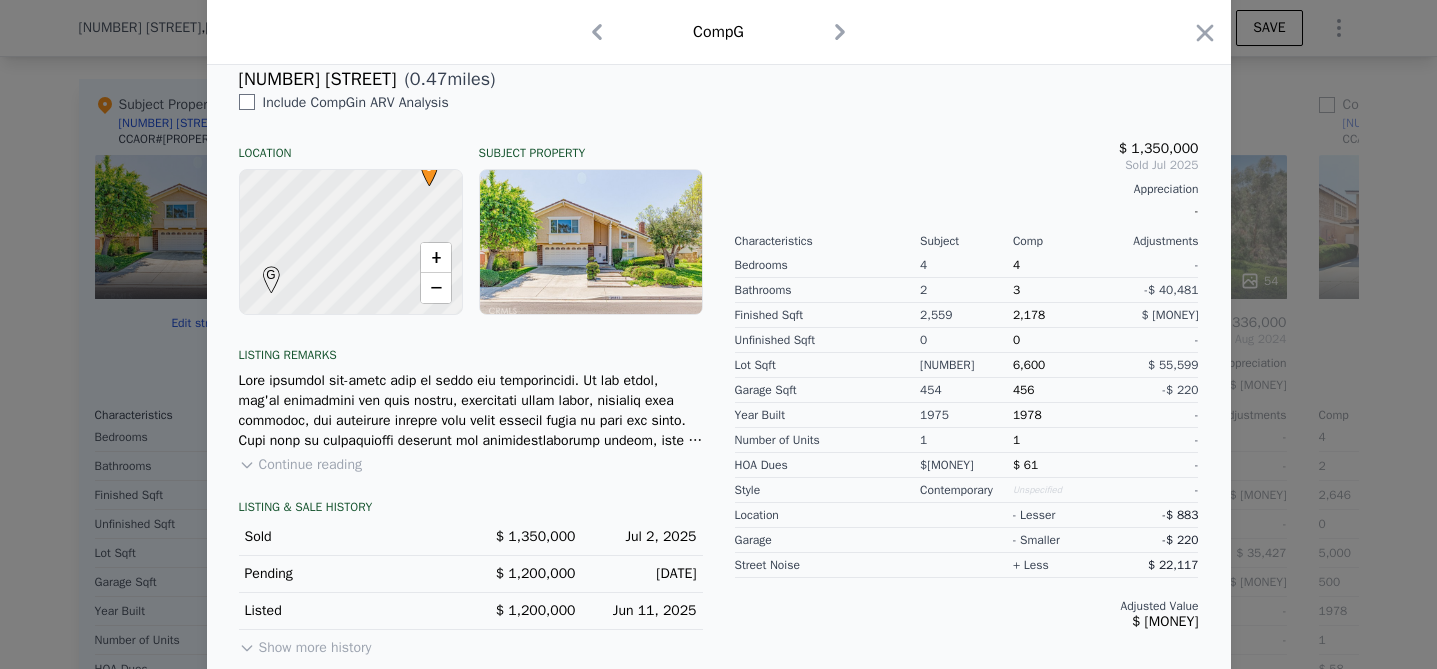 scroll, scrollTop: 512, scrollLeft: 0, axis: vertical 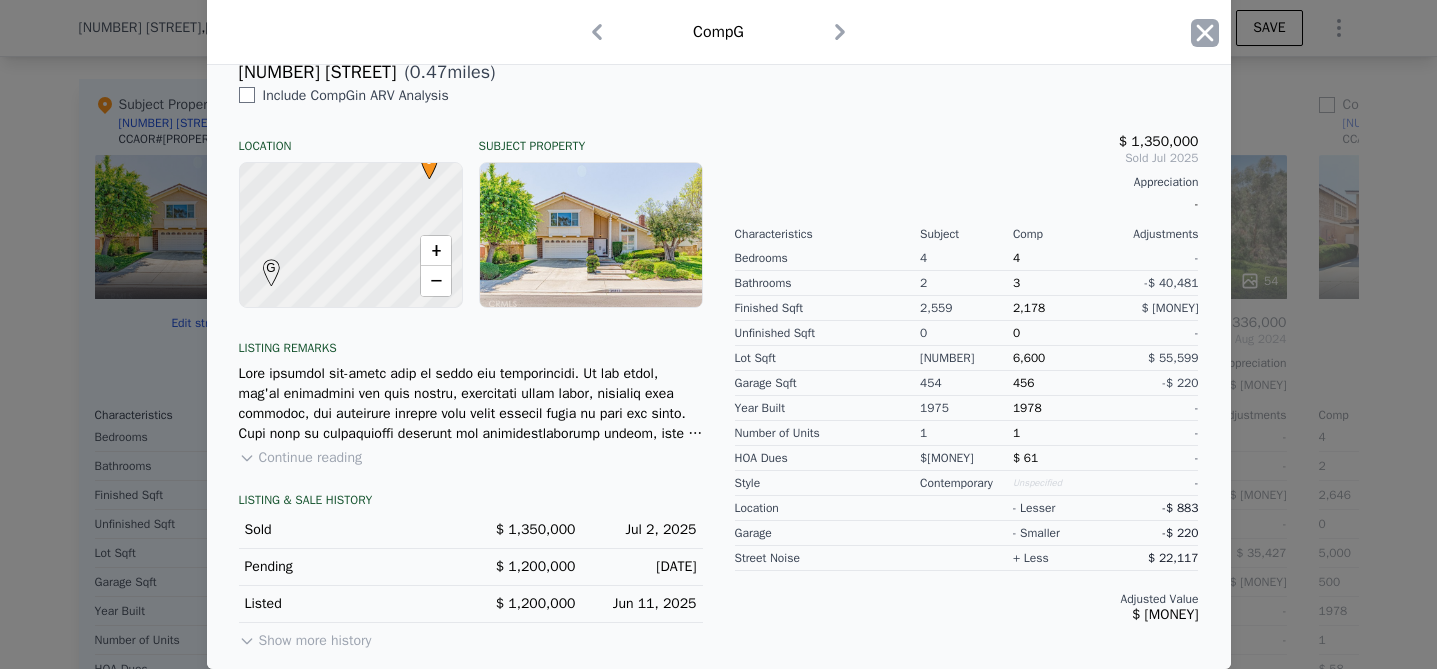 click 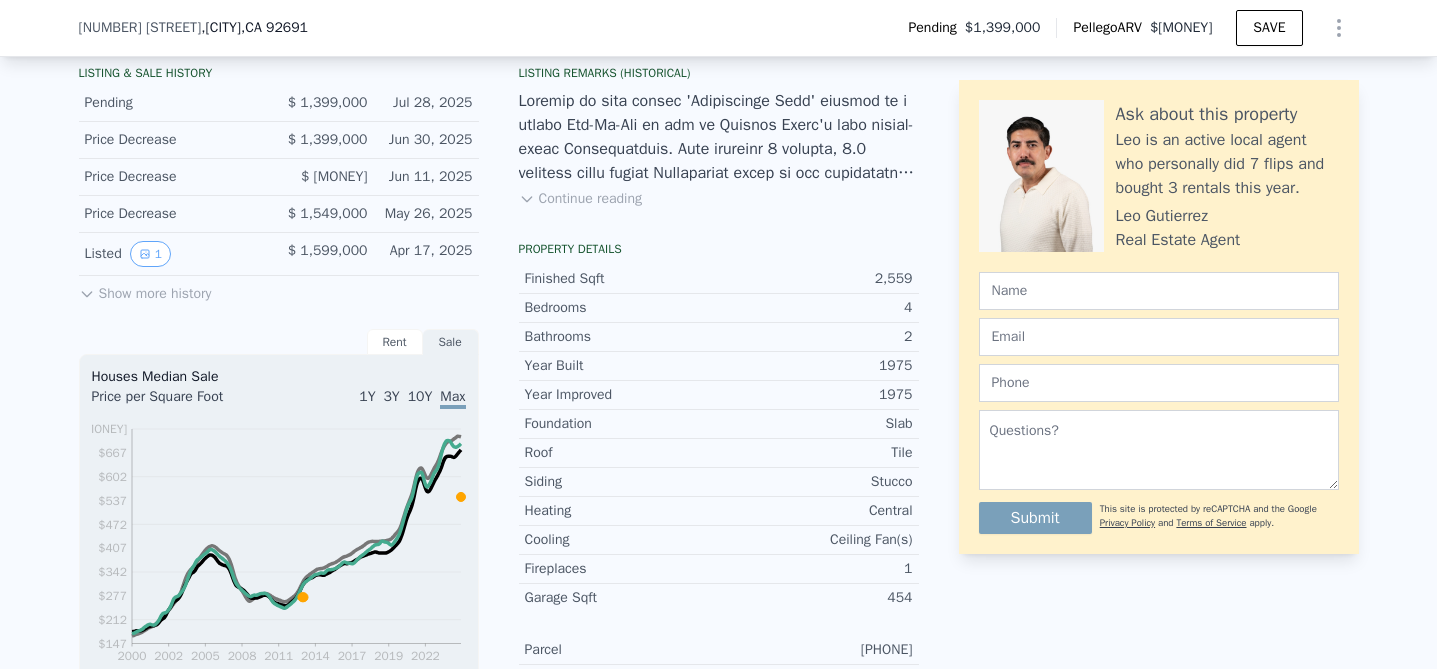 scroll, scrollTop: 7, scrollLeft: 0, axis: vertical 